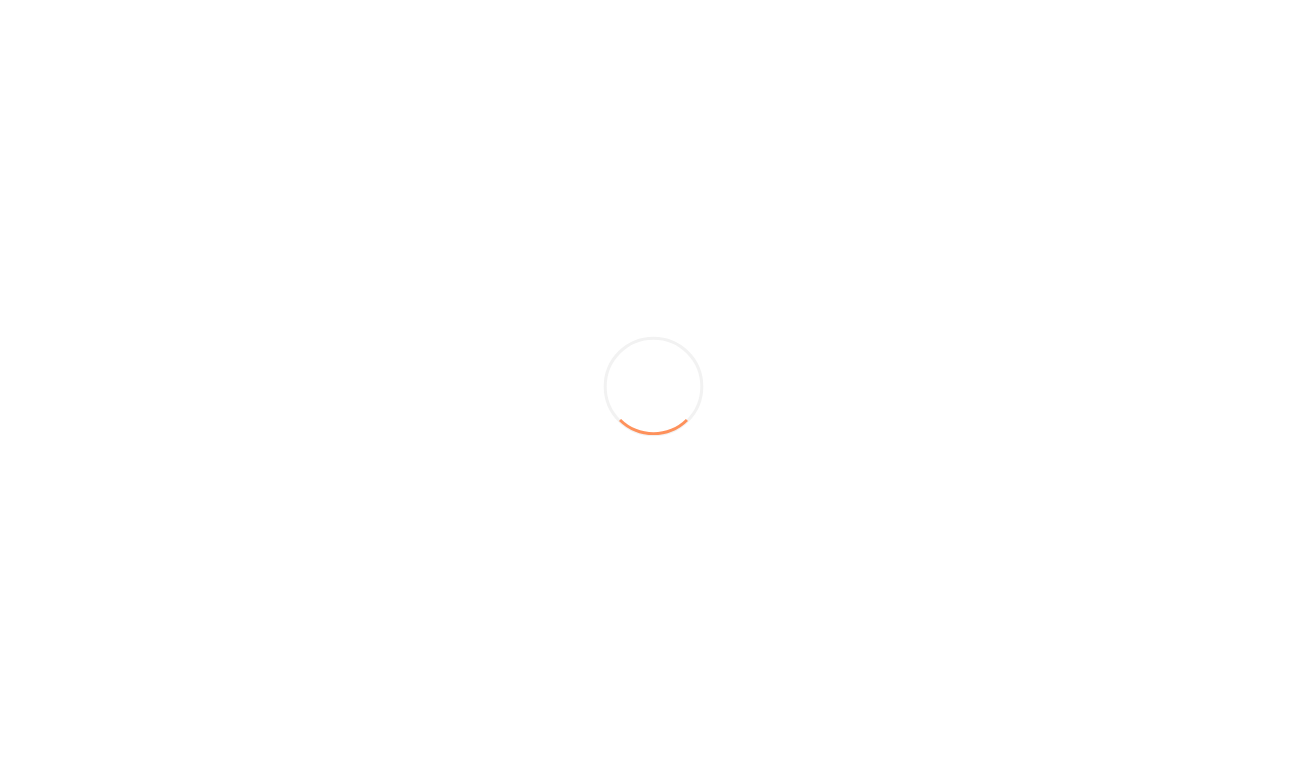 scroll, scrollTop: 0, scrollLeft: 0, axis: both 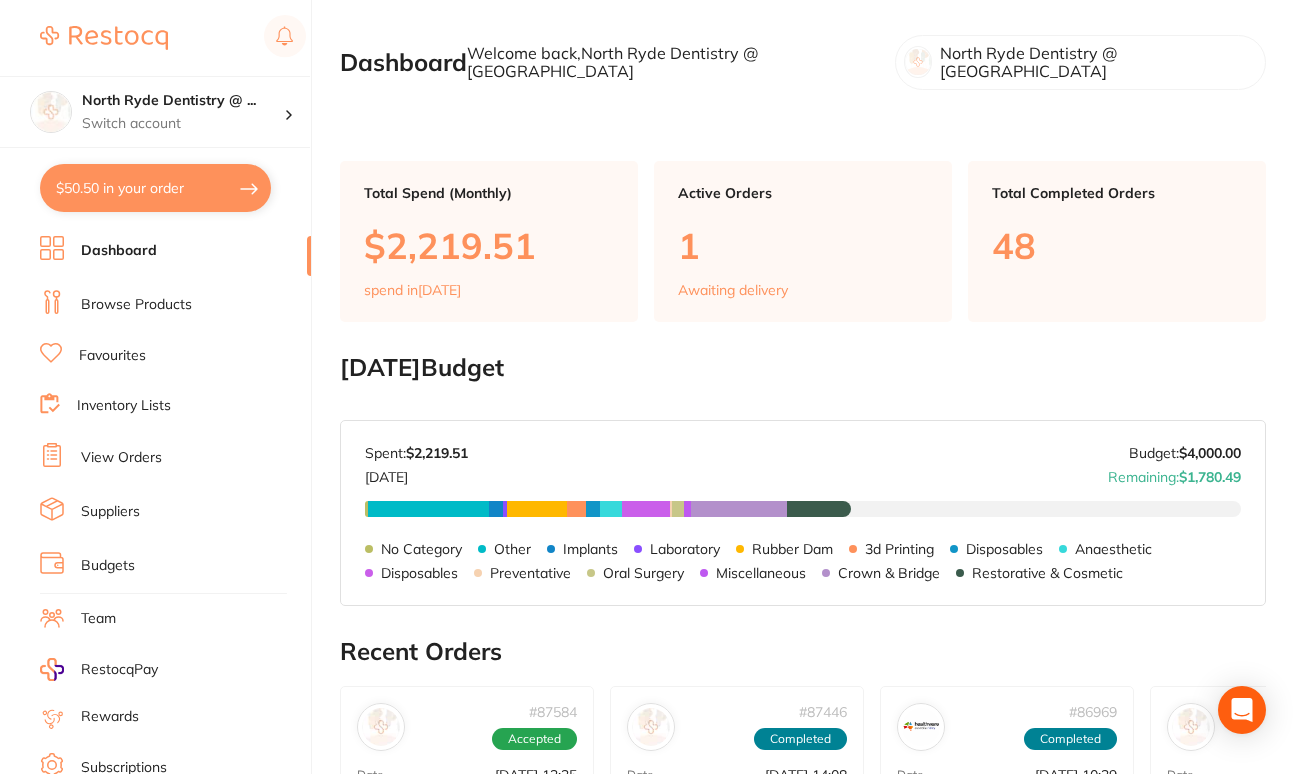 click on "Dashboard" at bounding box center [175, 251] 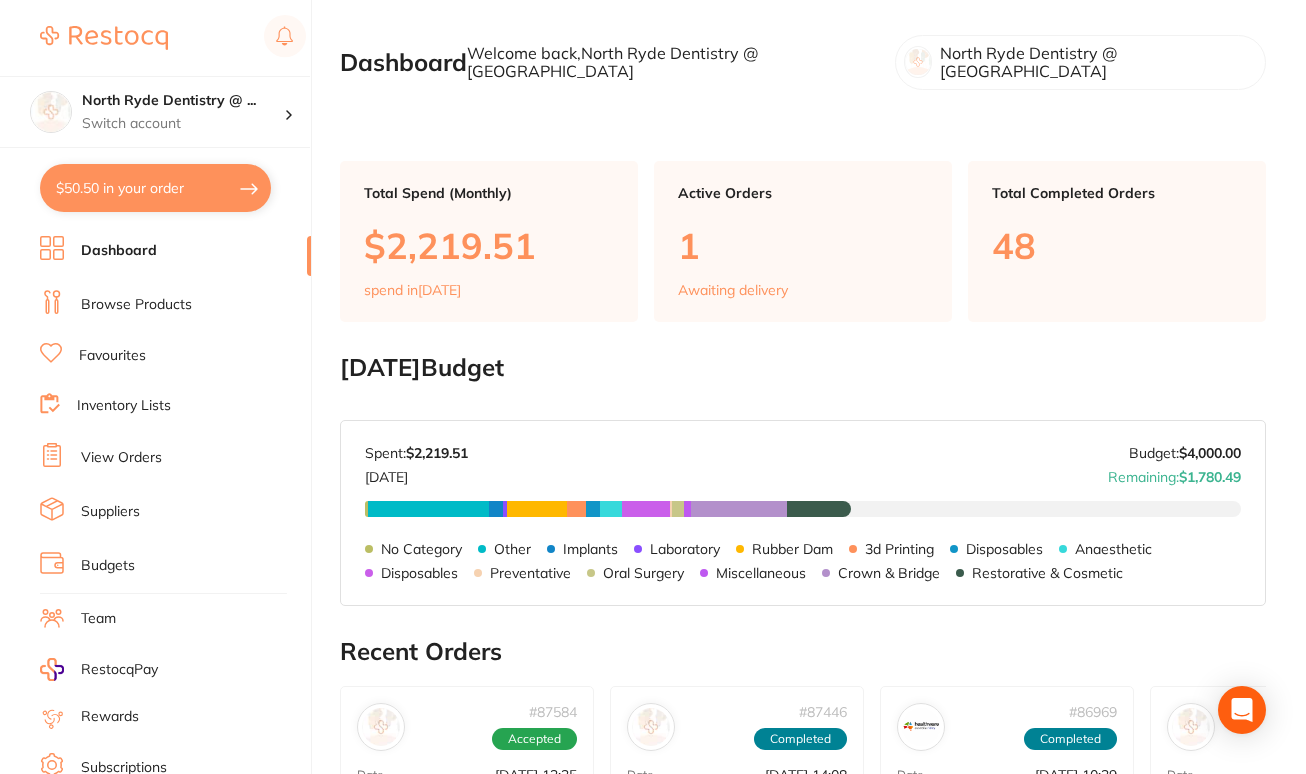 click on "Dashboard" at bounding box center [175, 251] 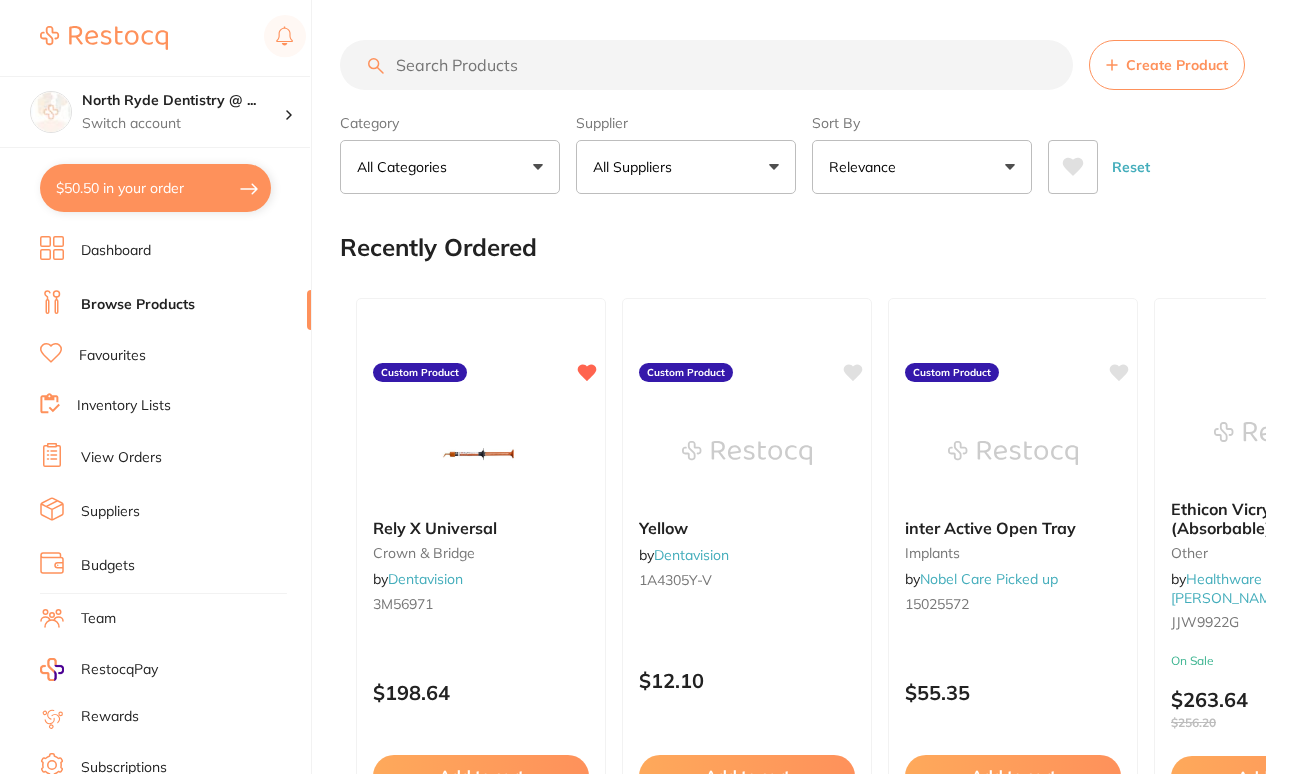 click at bounding box center (706, 65) 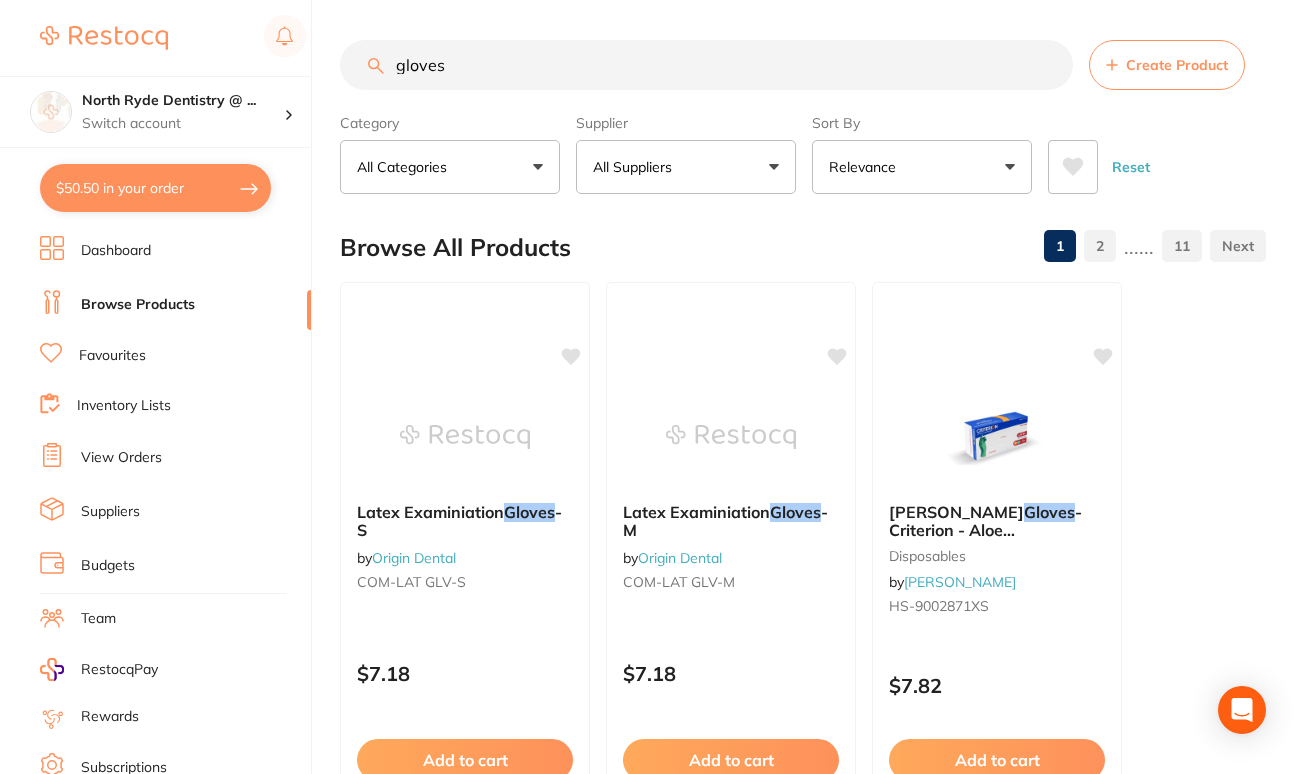 type on "gloves" 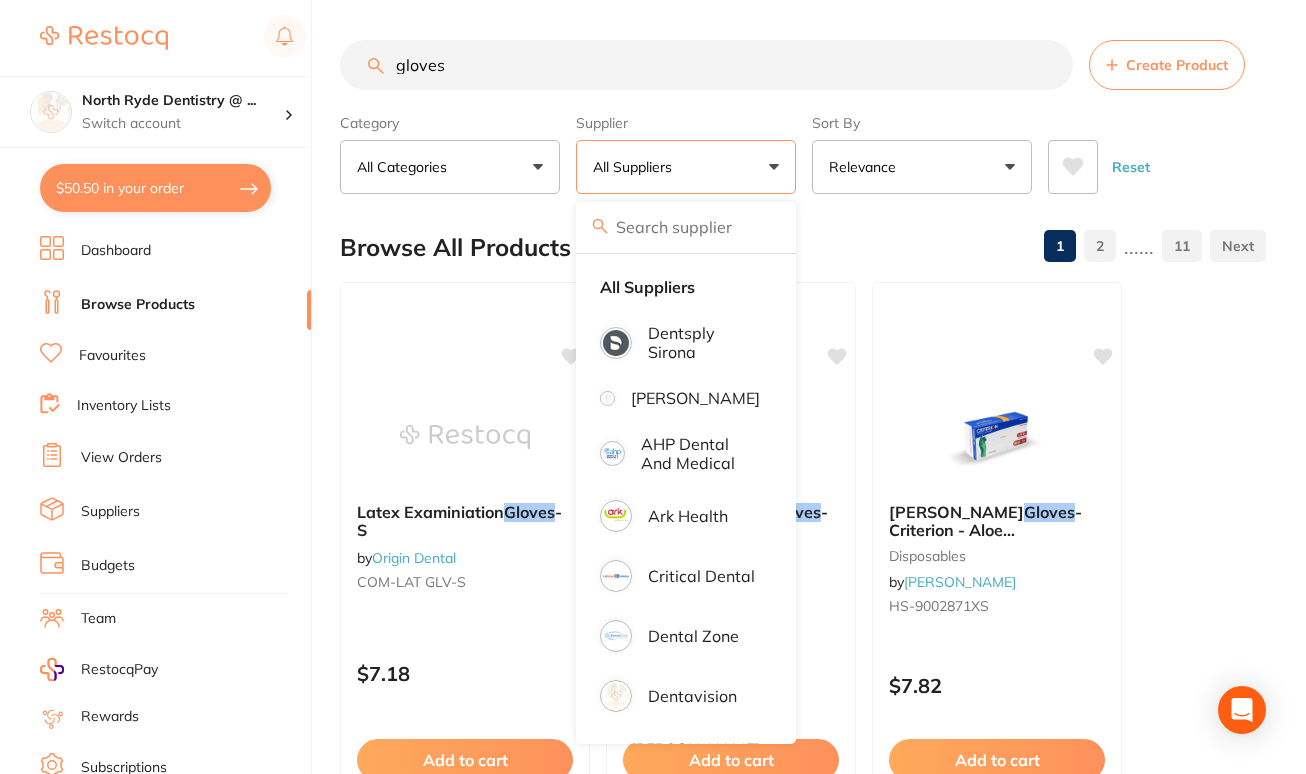 click on "All Suppliers" at bounding box center [686, 167] 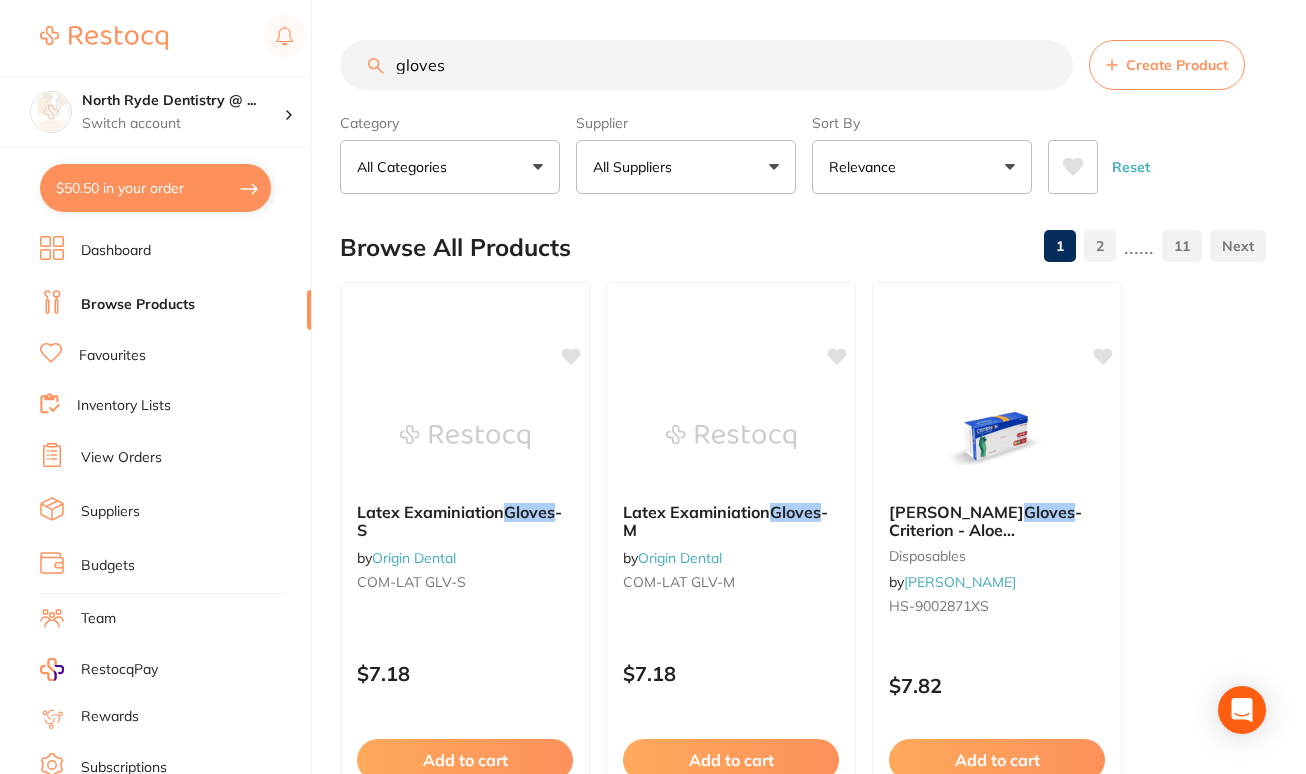 click on "$50.50   in your order" at bounding box center [155, 188] 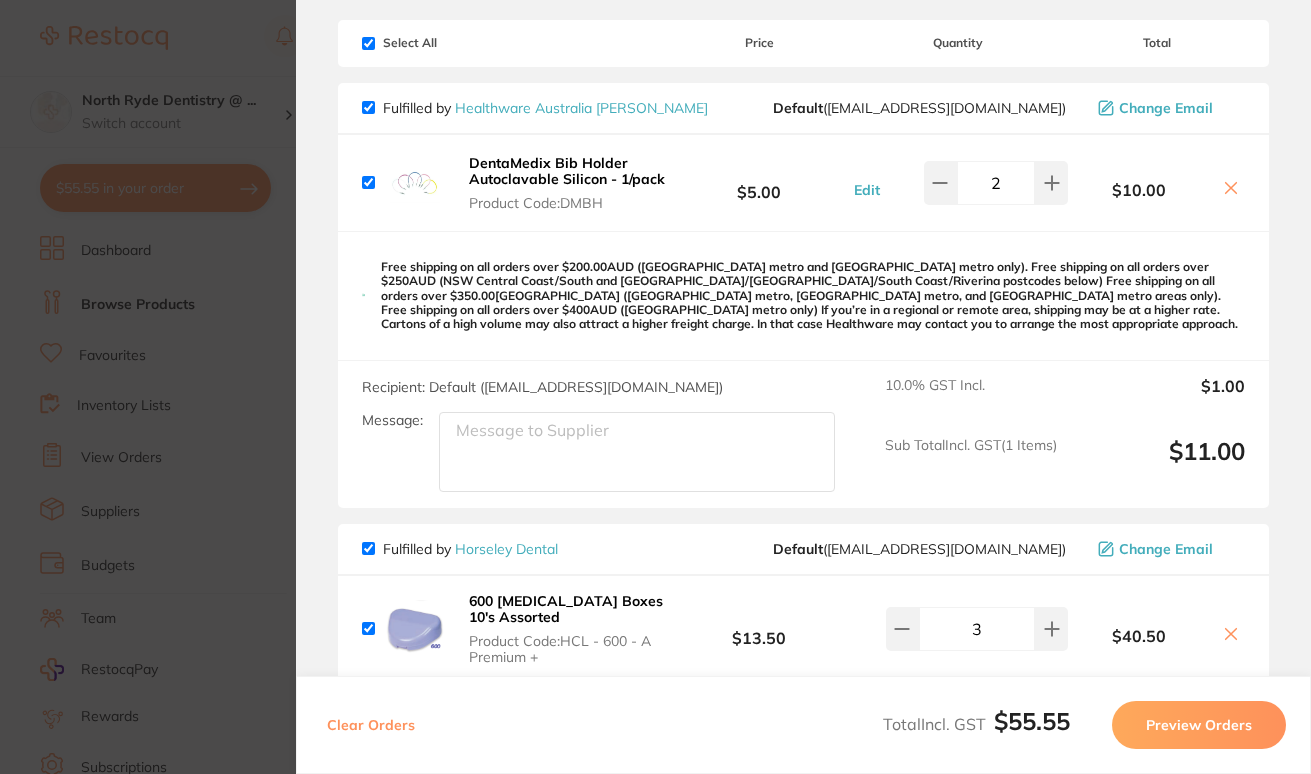 scroll, scrollTop: 100, scrollLeft: 0, axis: vertical 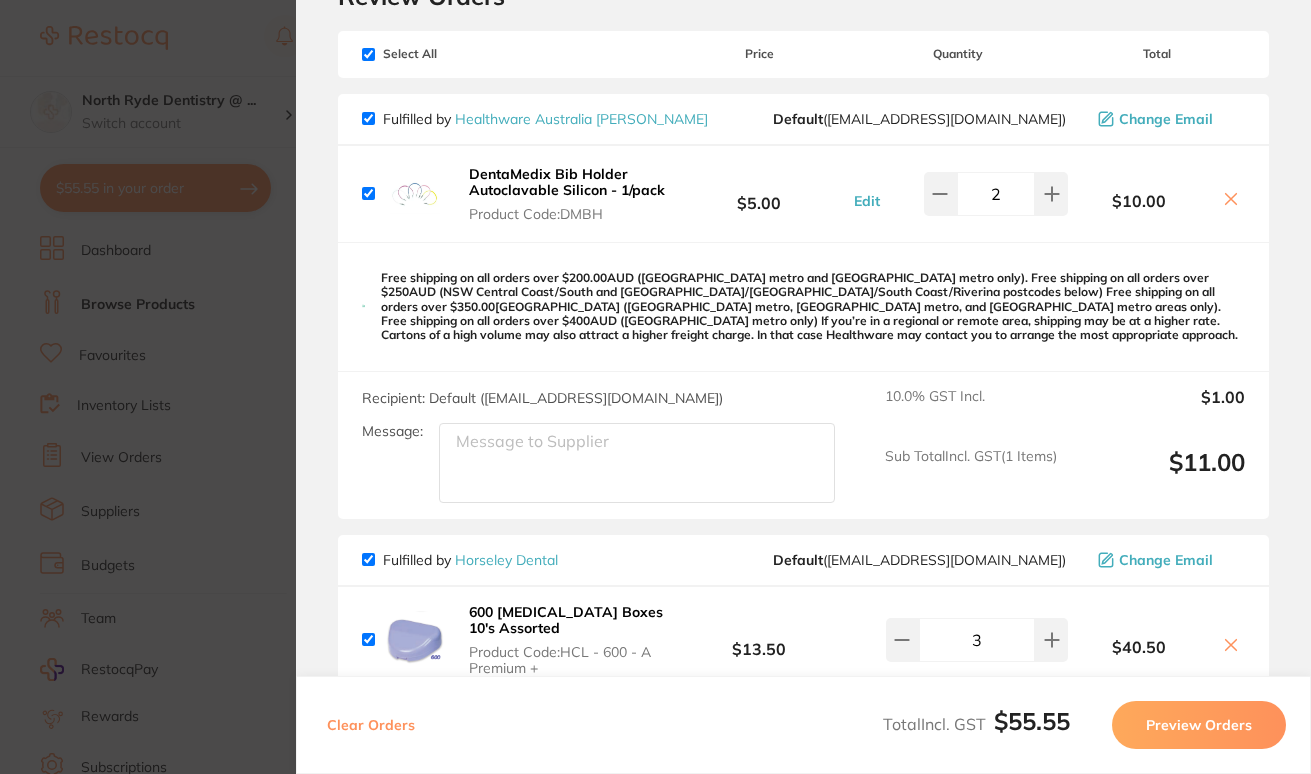 click on "Review Orders Your orders are being processed and we will notify you once we have placed the orders. You may close this window Back to Preview Orders [DATE] 13:45 Healthware [GEOGRAPHIC_DATA] [PERSON_NAME] # 87503 Horseley Dental # 87131 Deliver To [GEOGRAPHIC_DATA] Dentistry  @ [GEOGRAPHIC_DATA] ( [GEOGRAPHIC_DATA] Dentistry @ [GEOGRAPHIC_DATA] ) [STREET_ADDRESS][PERSON_NAME] (02) 8090 1102  [EMAIL_ADDRESS][DOMAIN_NAME] Select All Price Quantity Total Fulfilled by   Healthware Australia [PERSON_NAME] Default ( [EMAIL_ADDRESS][DOMAIN_NAME] ) Change Email   DentaMedix Bib Holder Autoclavable Silicon - 1/pack   Product Code:  DMBH     $5.00 Edit     2         $10.00   DentaMedix Bib Holder Autoclavable Silicon - 1/pack   Product Code:  DMBH     $5.00 Edit     2         Recipient: Default ( [EMAIL_ADDRESS][DOMAIN_NAME] ) Message: 10.0 % GST Incl. $1.00 Sub Total  Incl. GST ( 1   Items) $11.00 Fulfilled by   Horseley Dental Default ( [EMAIL_ADDRESS][DOMAIN_NAME] ) Change Email   600 [MEDICAL_DATA] Boxes 10's Assorted" at bounding box center [803, 387] 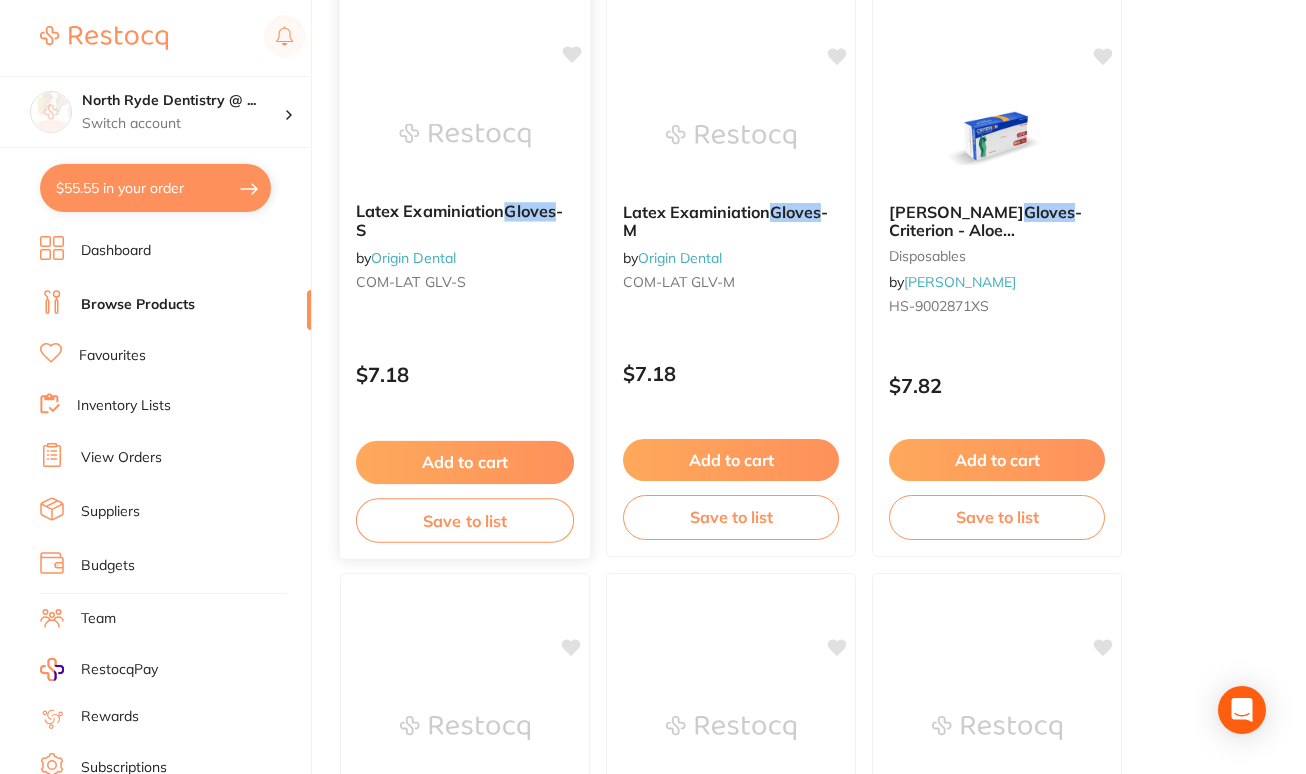 scroll, scrollTop: 0, scrollLeft: 0, axis: both 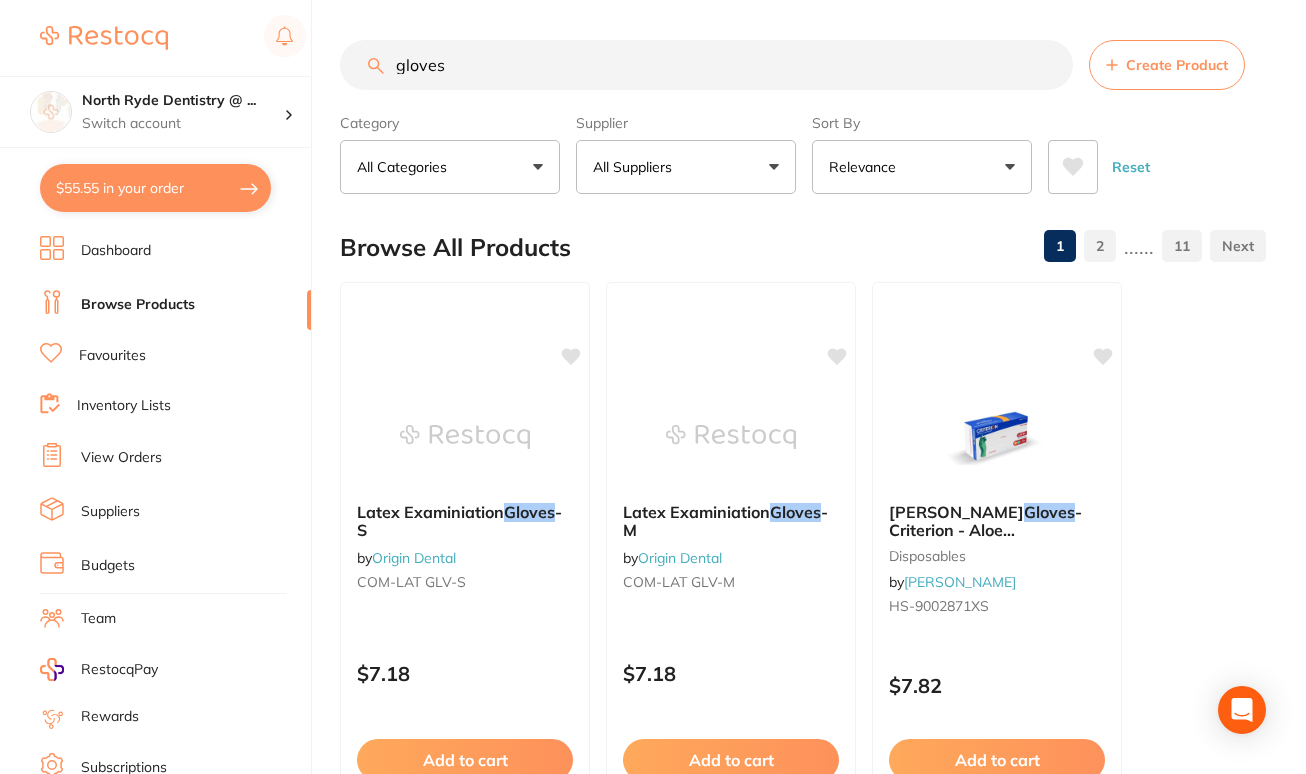 click on "All Suppliers" at bounding box center [636, 167] 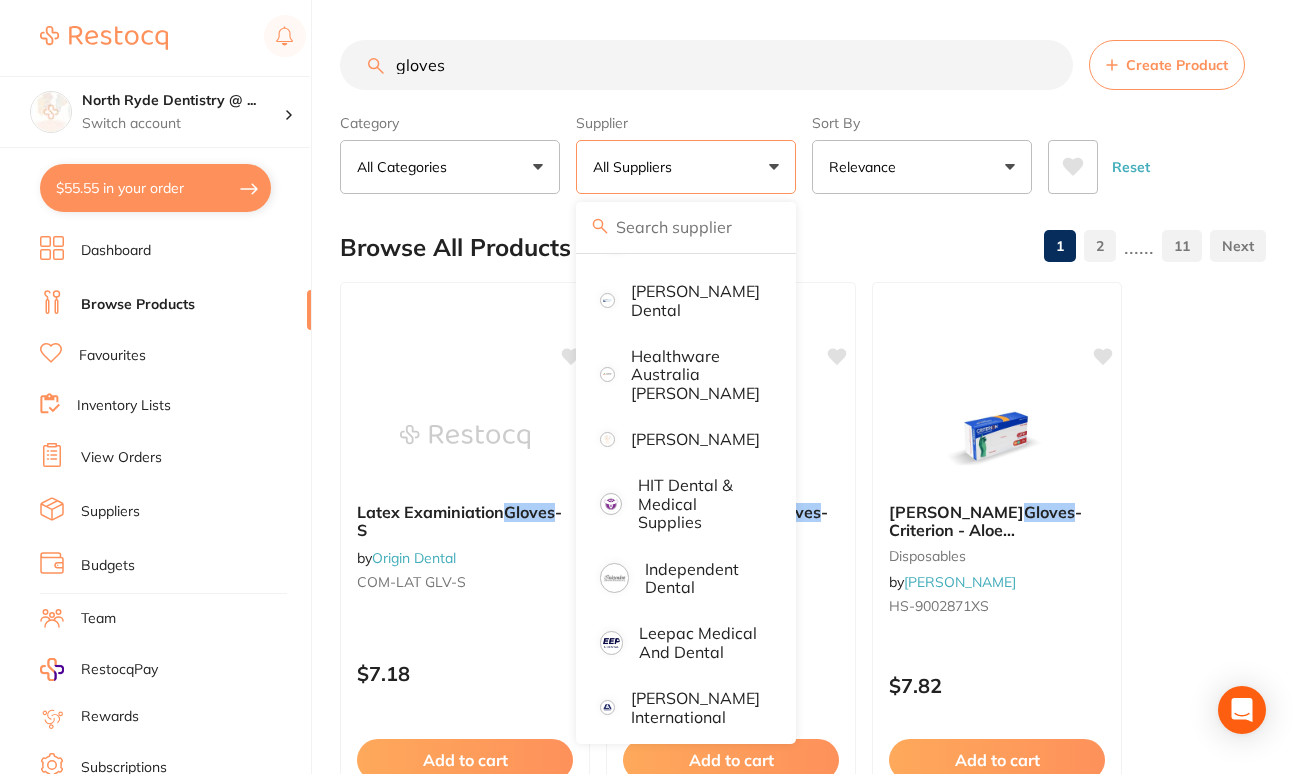 scroll, scrollTop: 500, scrollLeft: 0, axis: vertical 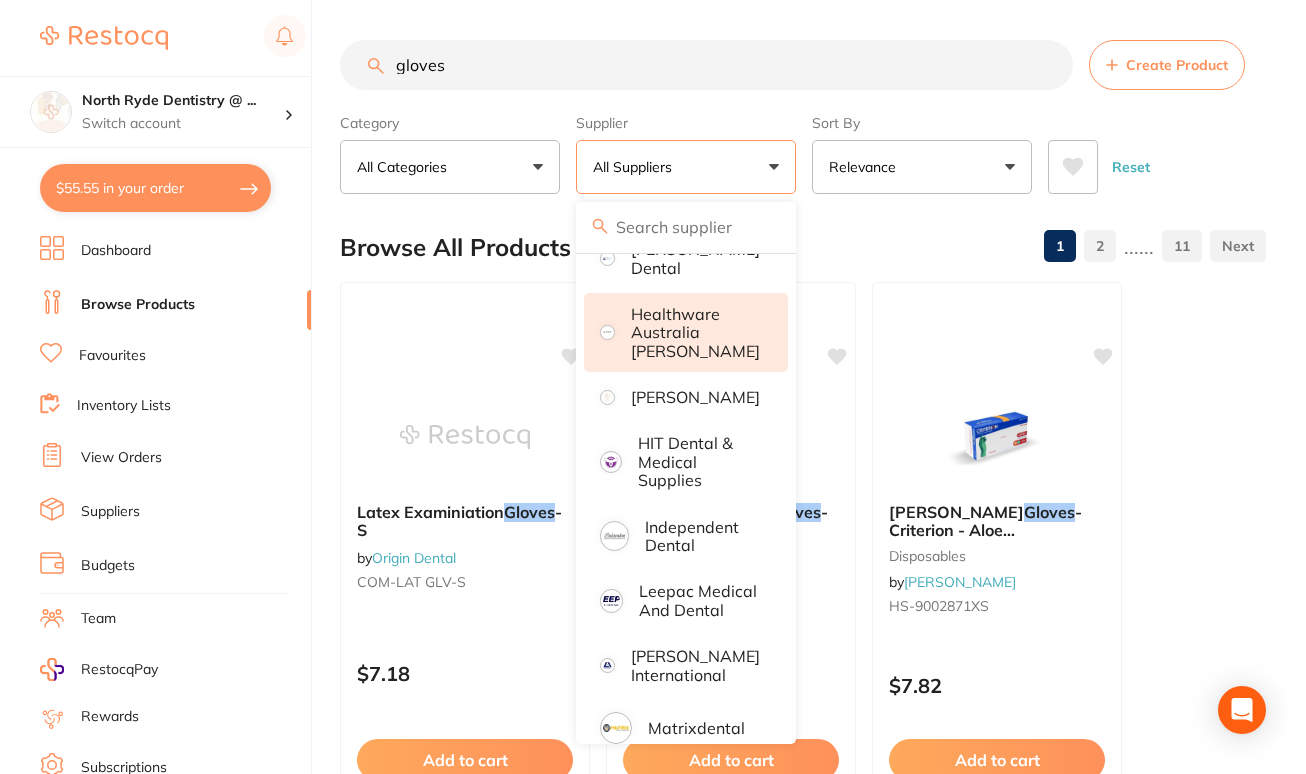 click on "Healthware Australia [PERSON_NAME]" at bounding box center [695, 332] 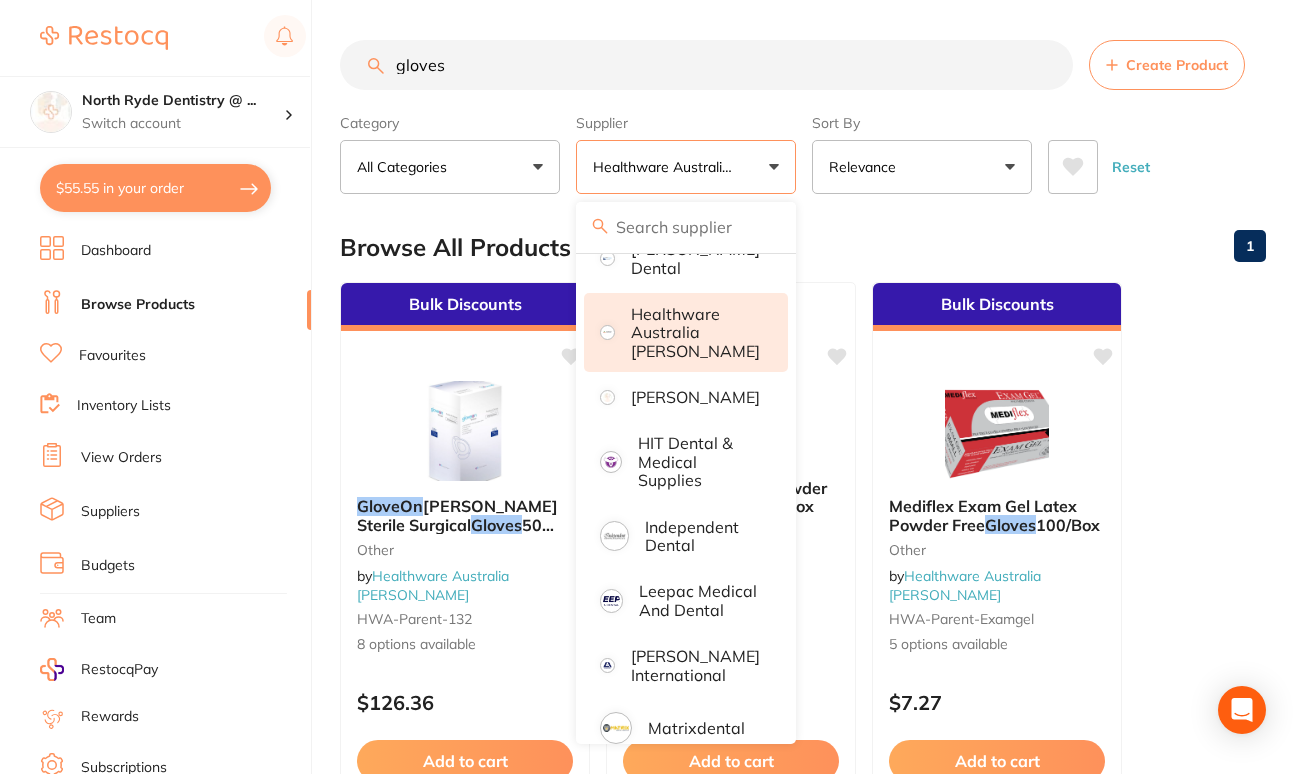 click on "Browse All Products 1" at bounding box center [803, 247] 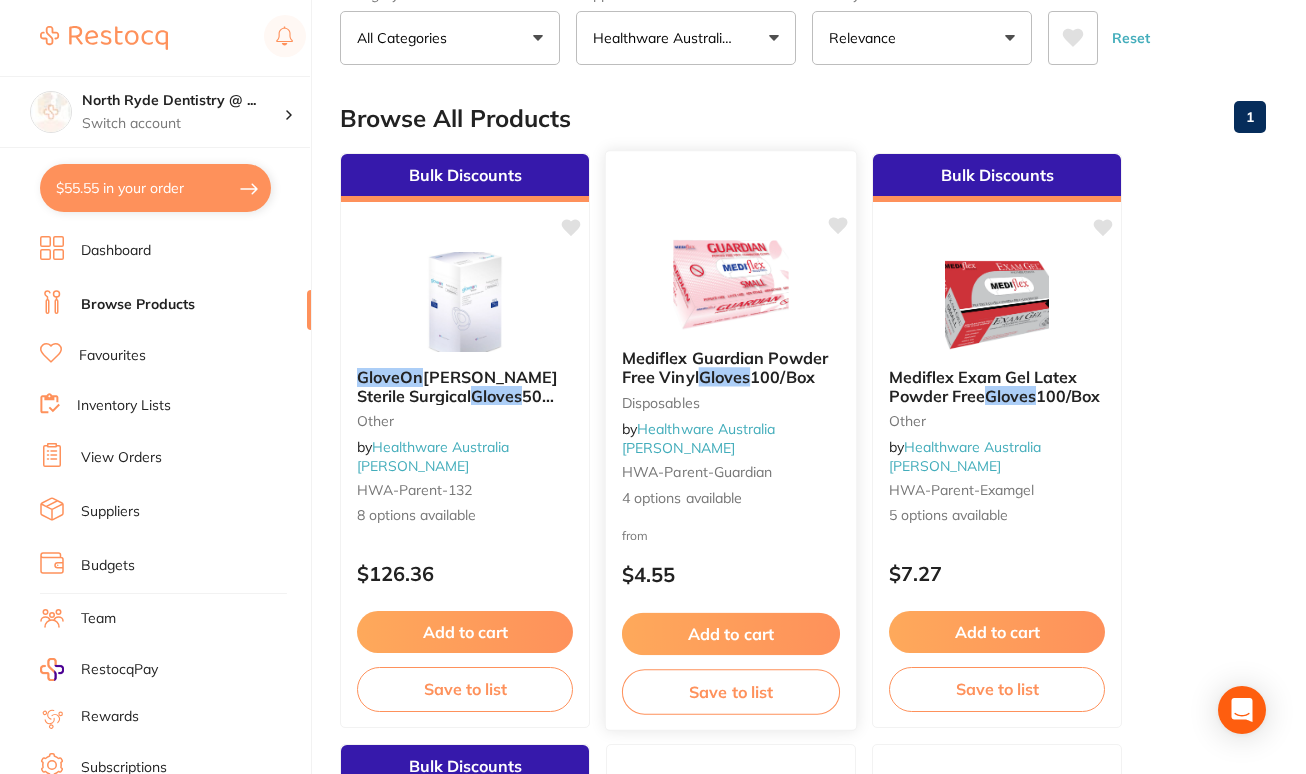 scroll, scrollTop: 0, scrollLeft: 0, axis: both 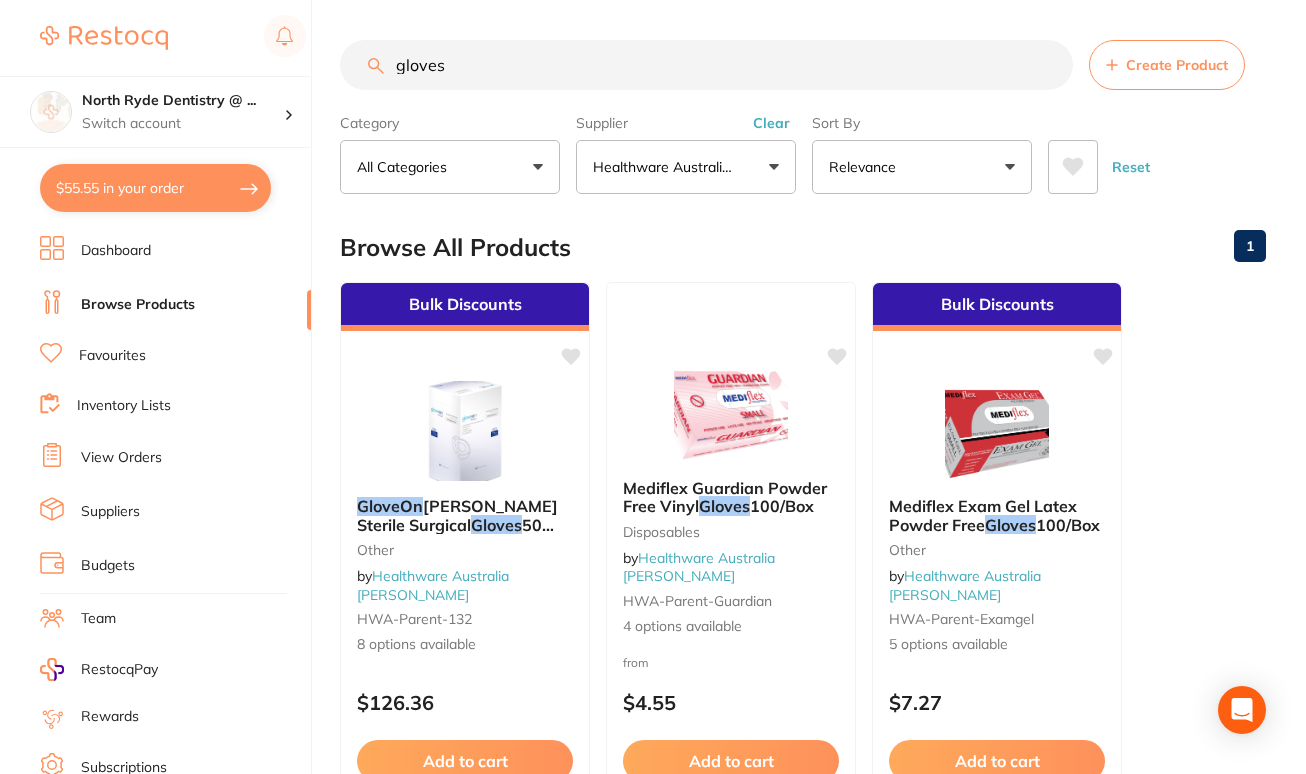 click on "gloves" at bounding box center [706, 65] 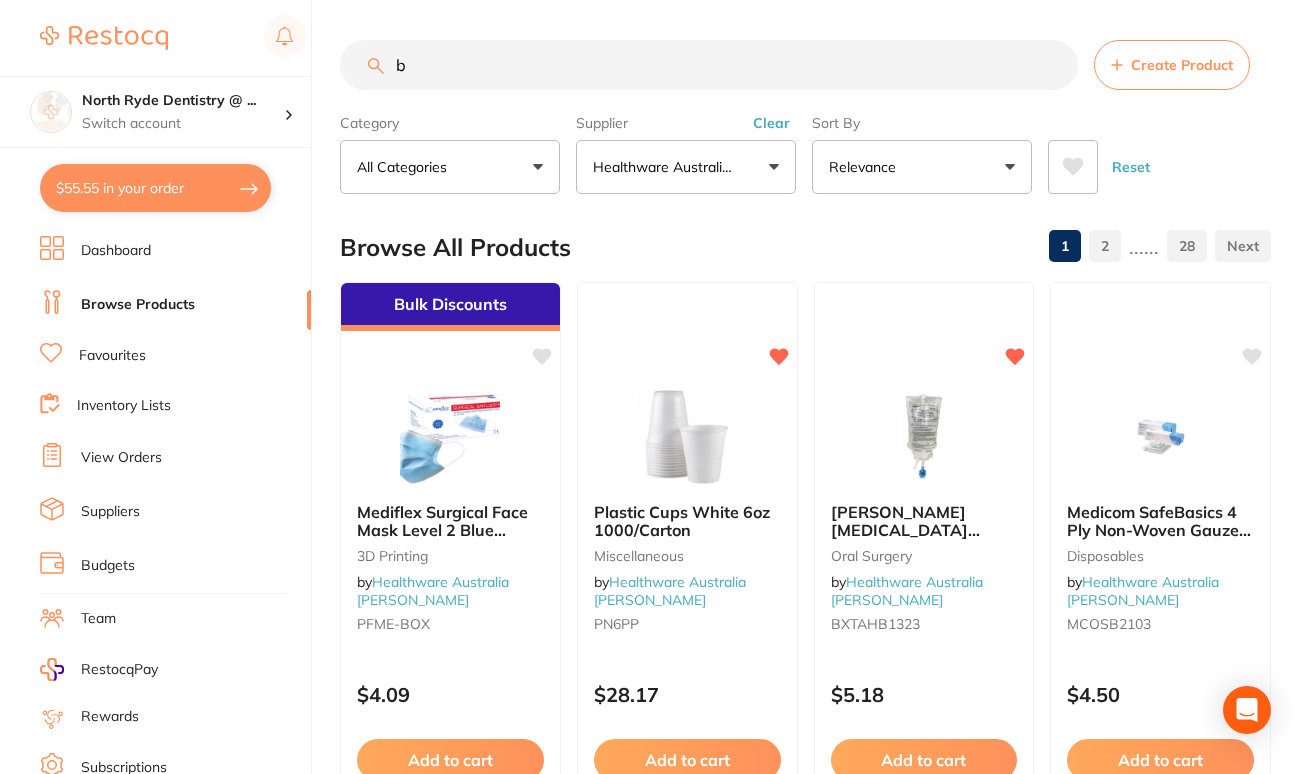 scroll, scrollTop: 939, scrollLeft: 0, axis: vertical 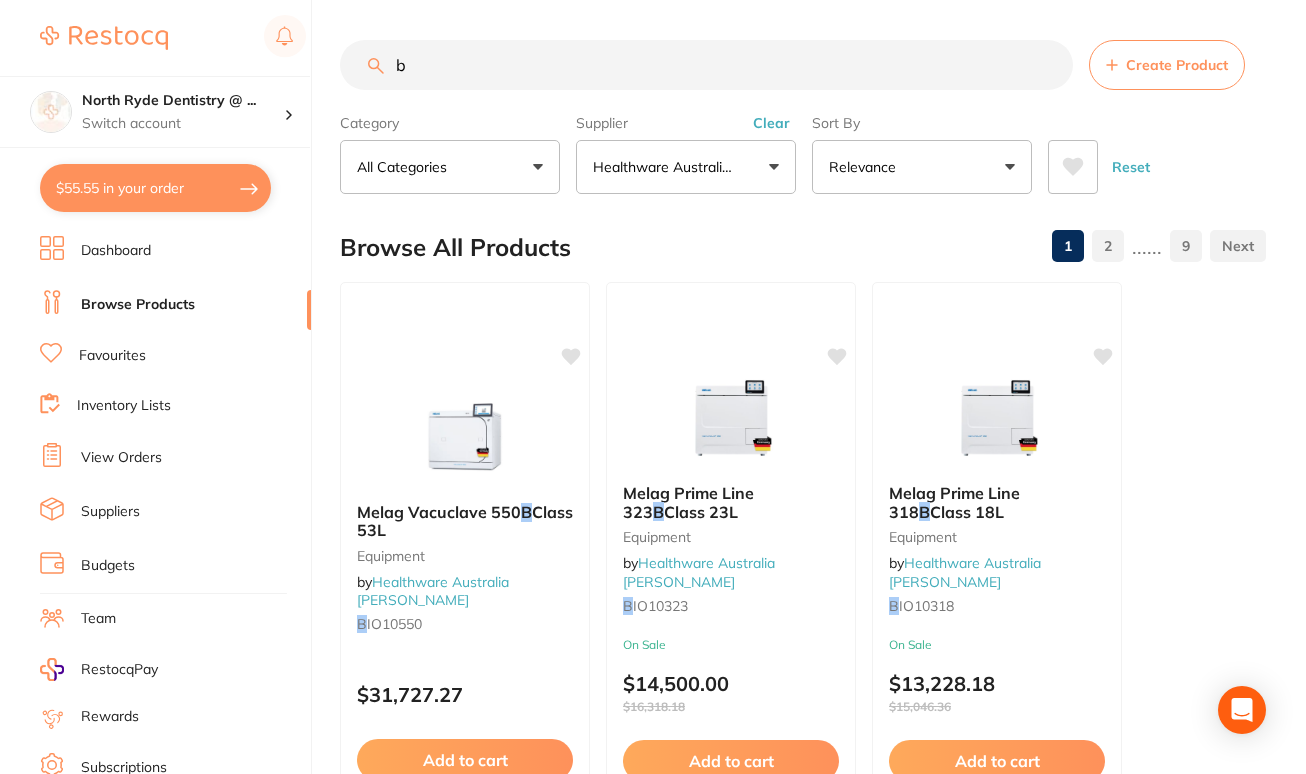 click on "Healthware Australia [PERSON_NAME]" at bounding box center (669, 167) 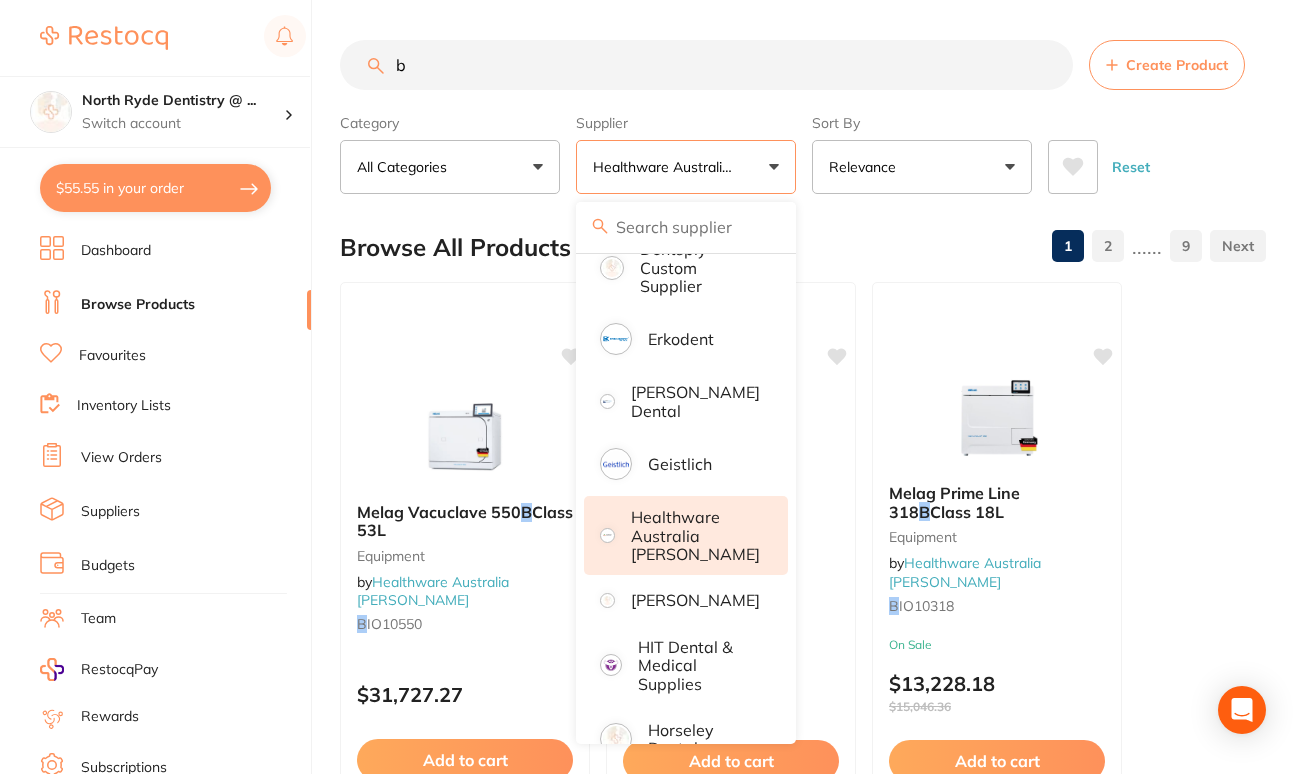 click on "Healthware Australia [PERSON_NAME]" at bounding box center (695, 535) 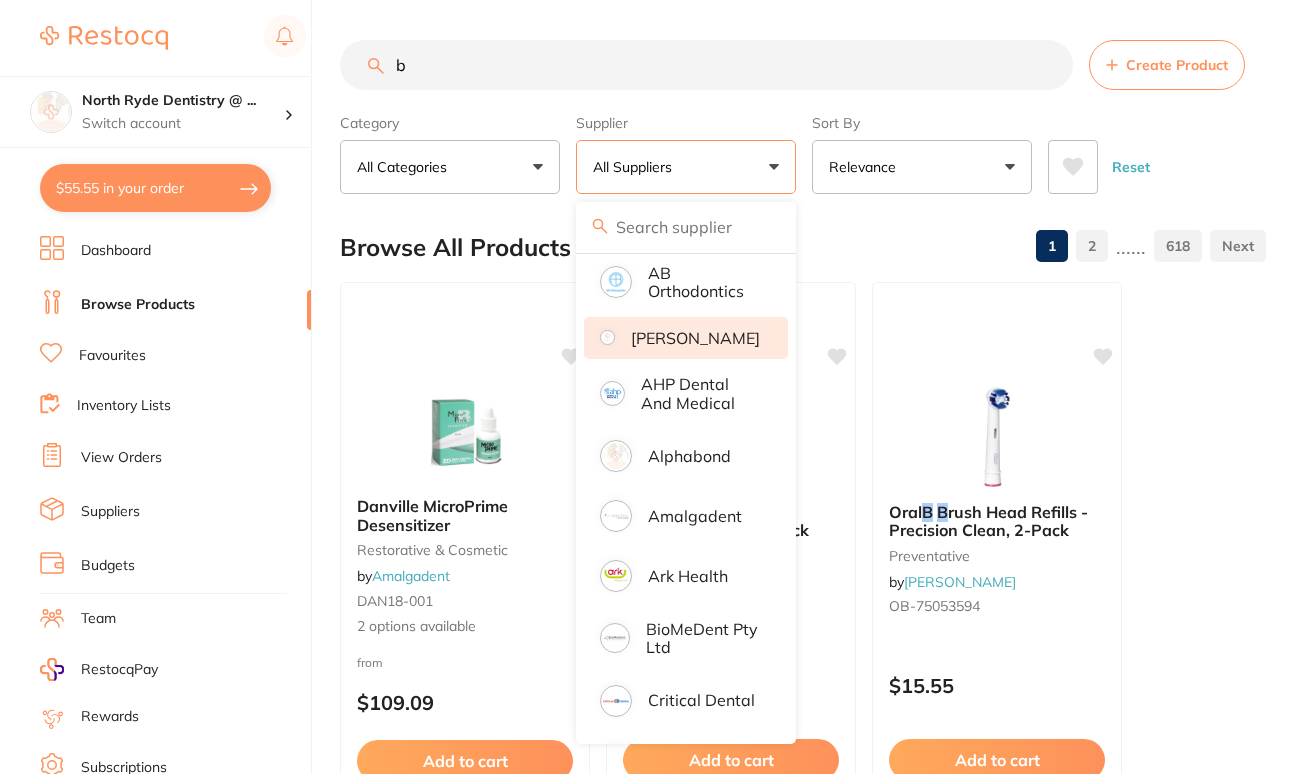 scroll, scrollTop: 0, scrollLeft: 0, axis: both 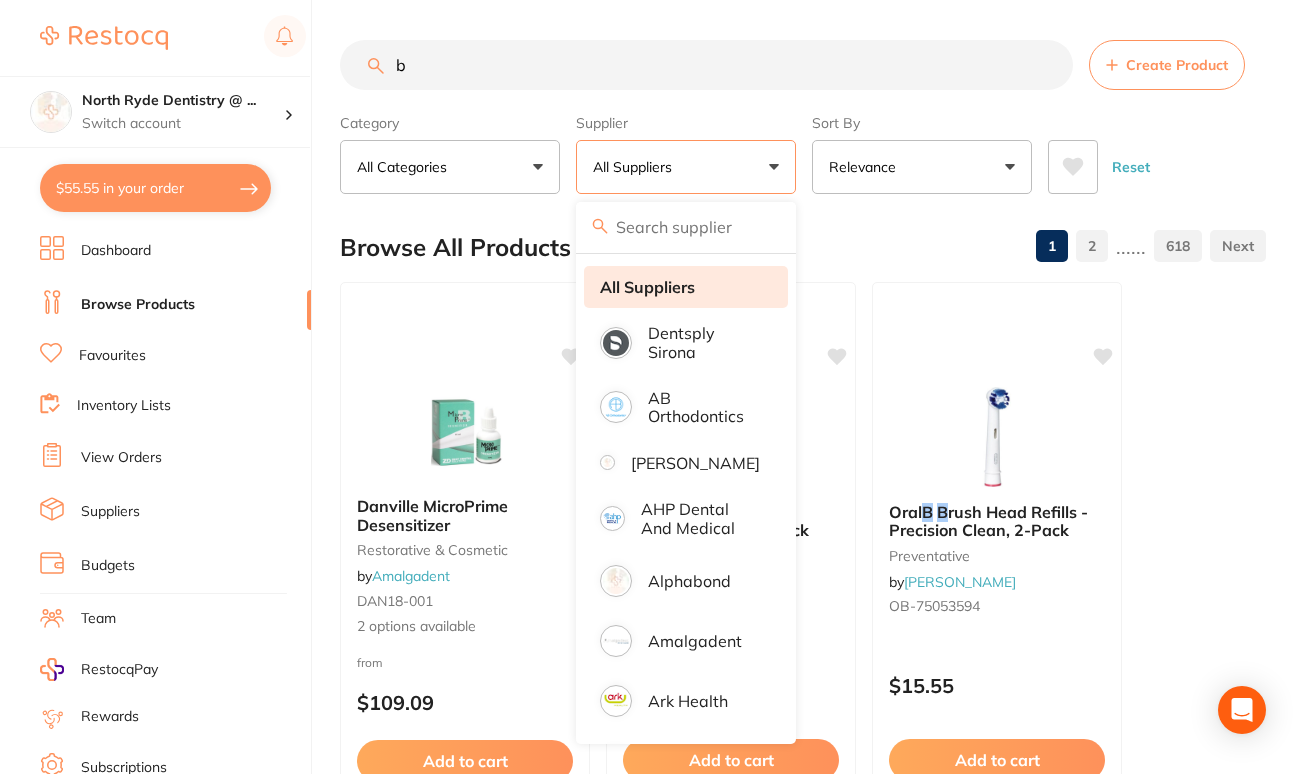 click on "All Suppliers" at bounding box center (647, 287) 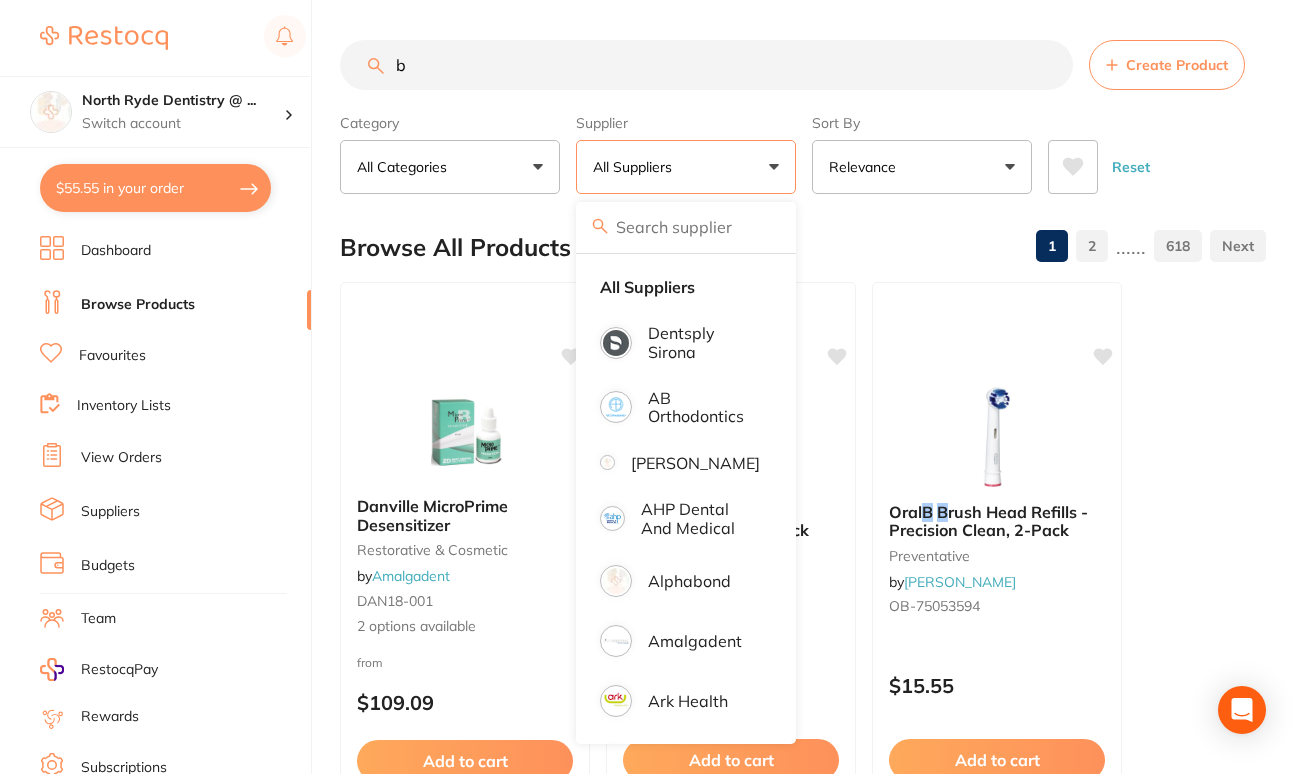 click on "b" at bounding box center (706, 65) 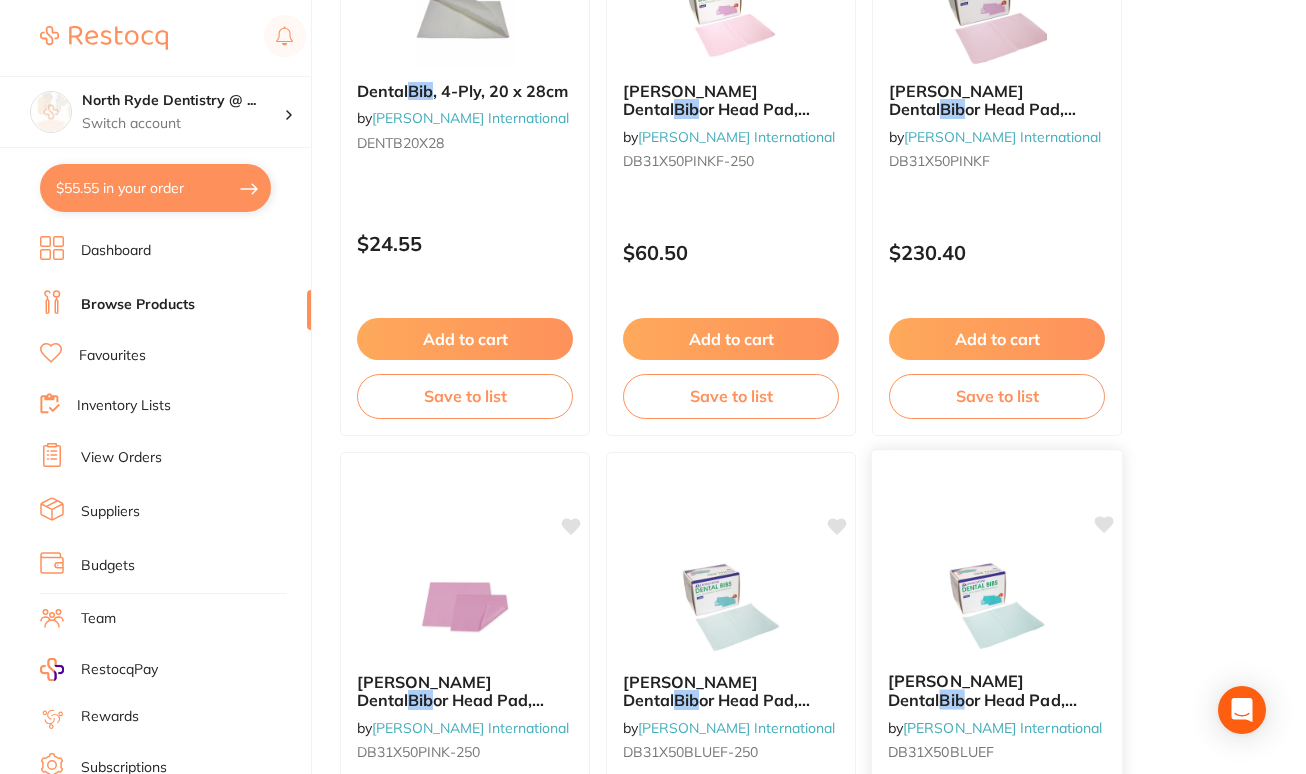 scroll, scrollTop: 6000, scrollLeft: 0, axis: vertical 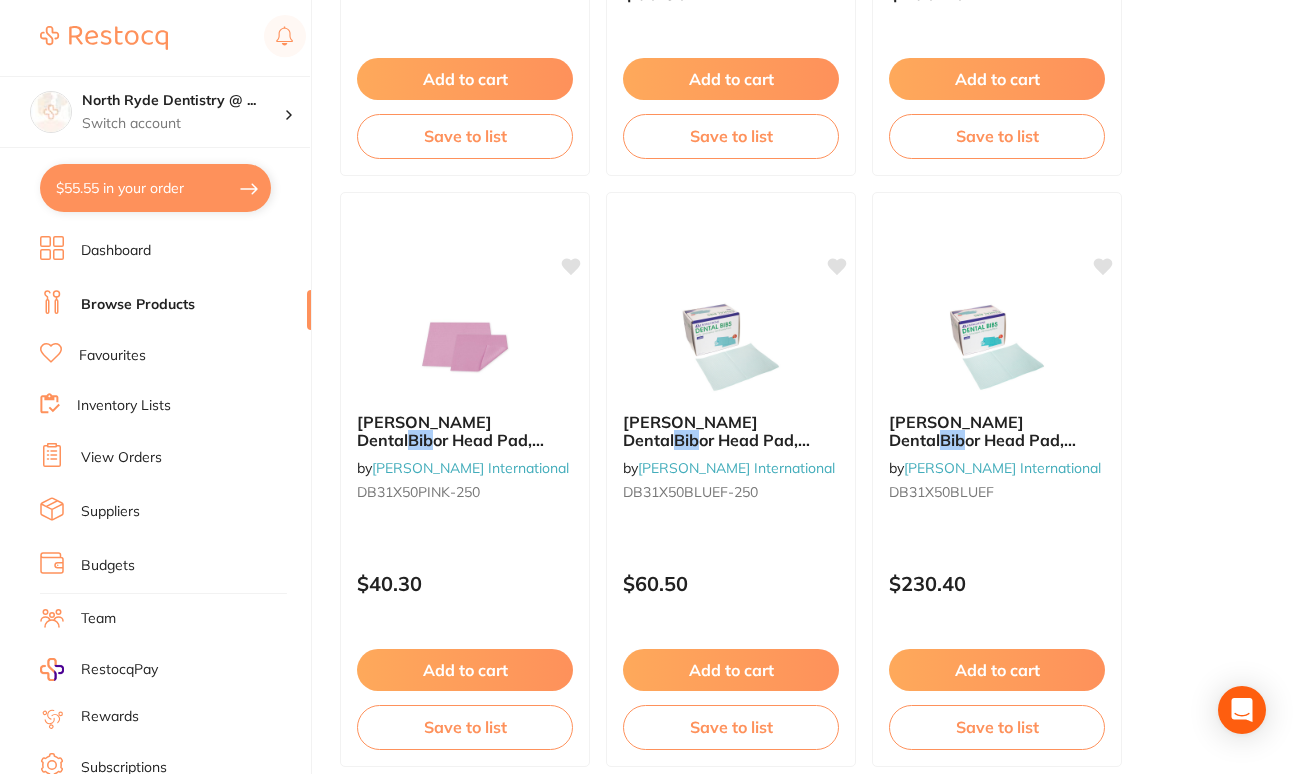 type on "bib" 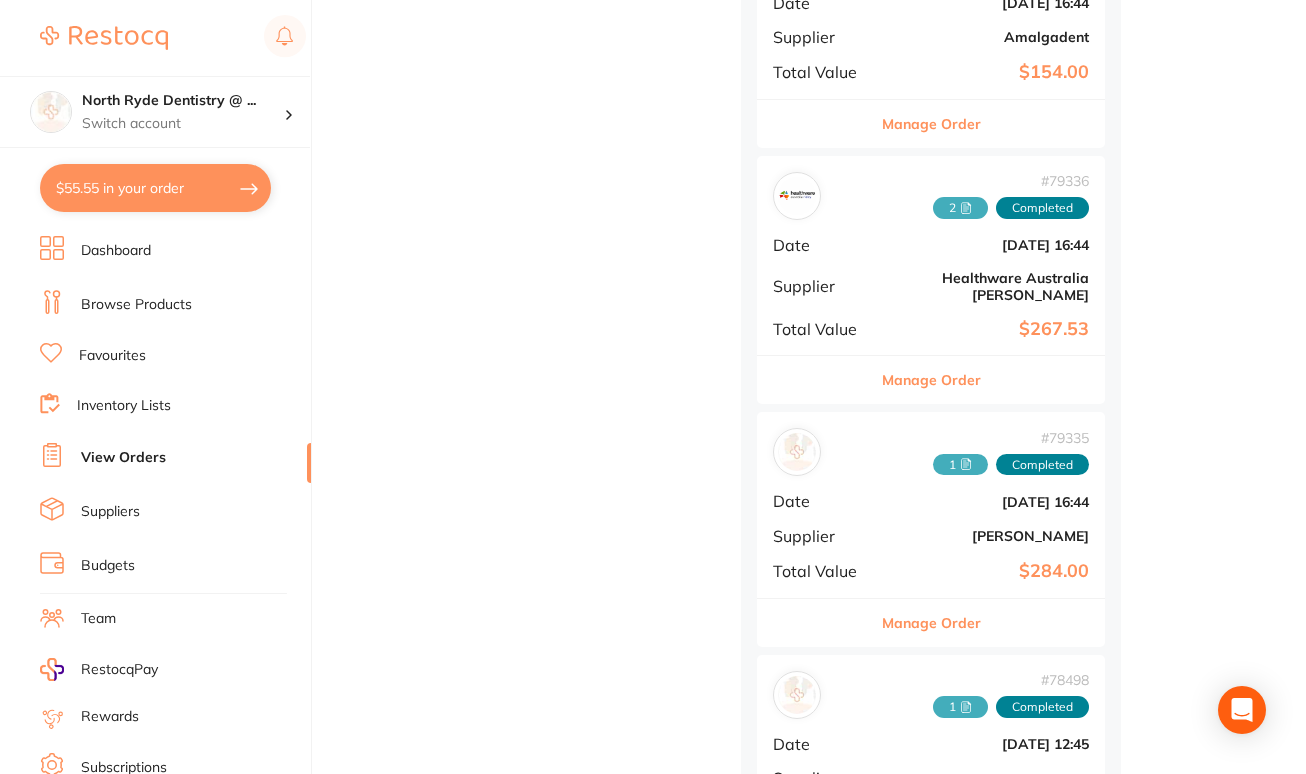 scroll, scrollTop: 0, scrollLeft: 0, axis: both 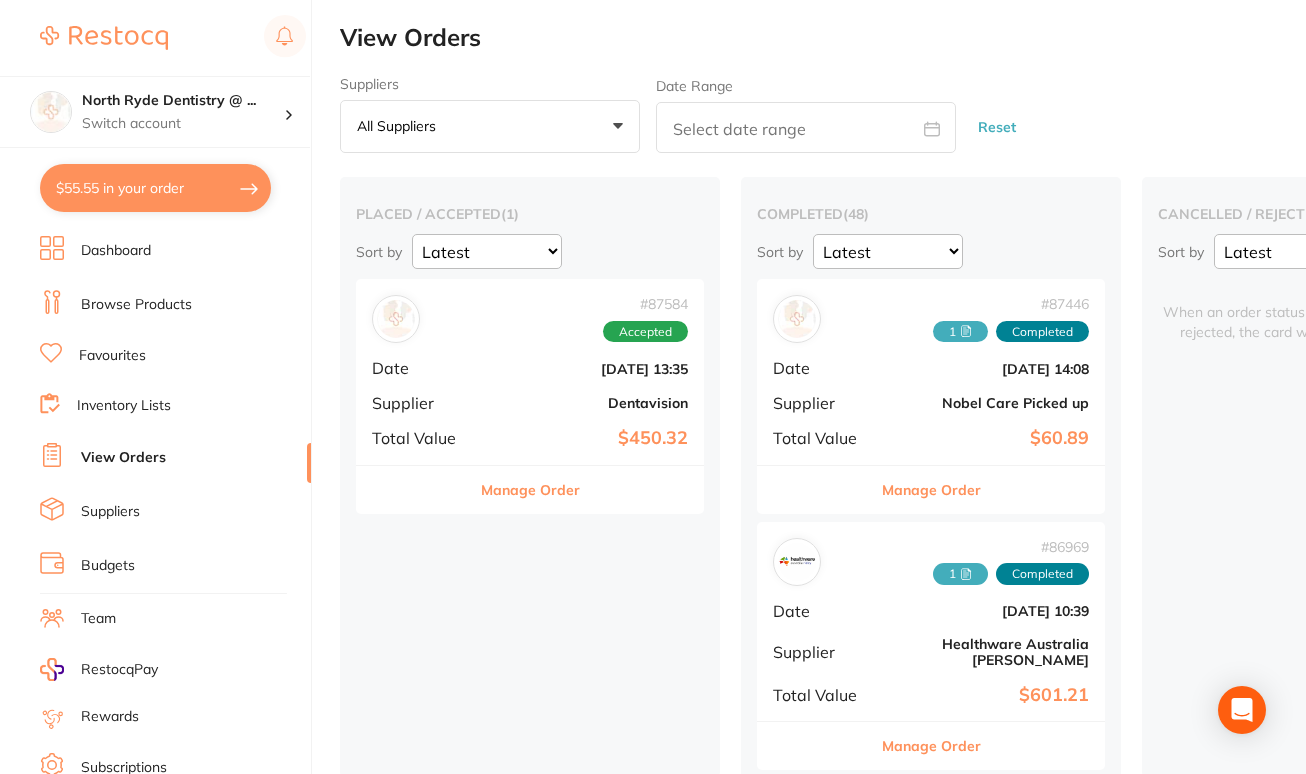click on "Dashboard" at bounding box center [175, 251] 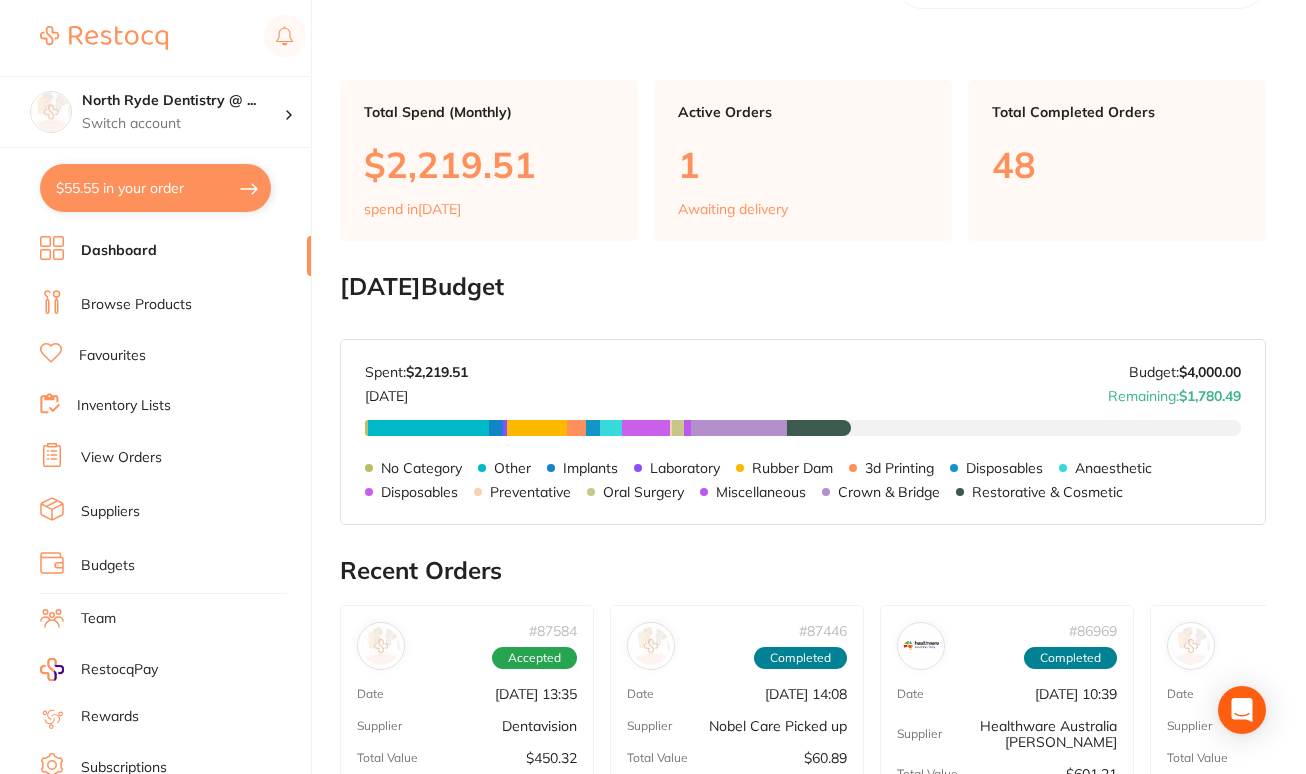 scroll, scrollTop: 26, scrollLeft: 0, axis: vertical 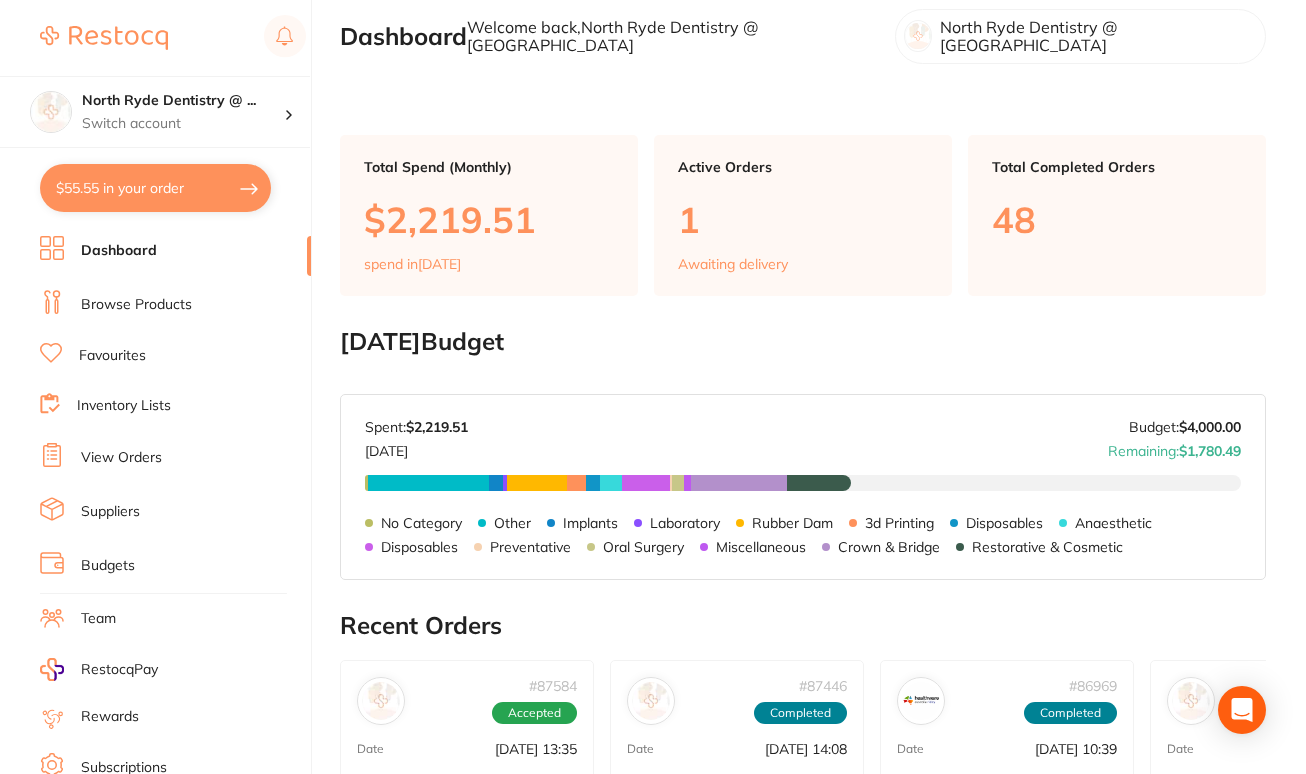 click on "Dashboard Browse Products Favourites Inventory Lists View Orders Suppliers Budgets Team RestocqPay Rewards Subscriptions Account Support Log Out" at bounding box center (175, 581) 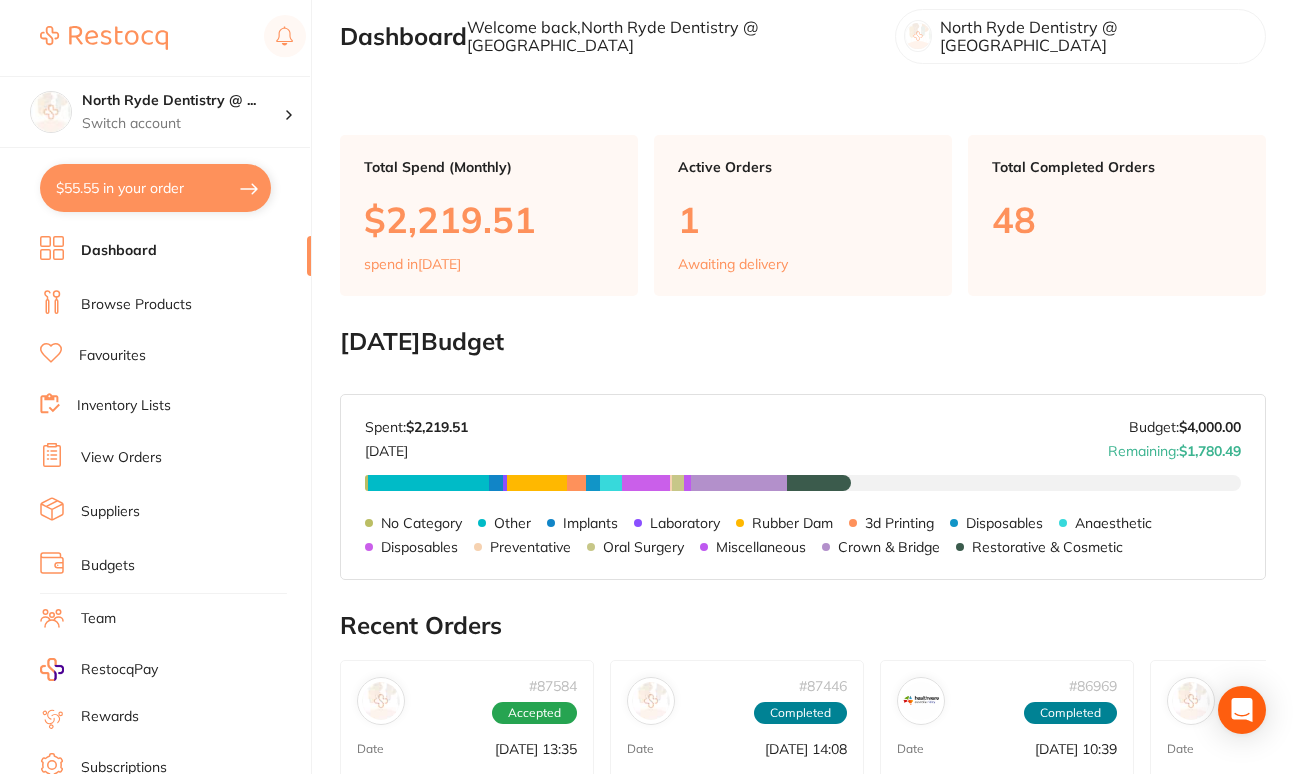 click on "Dashboard Browse Products Favourites Inventory Lists View Orders Suppliers Budgets Team RestocqPay Rewards Subscriptions Account Support Log Out" at bounding box center [175, 581] 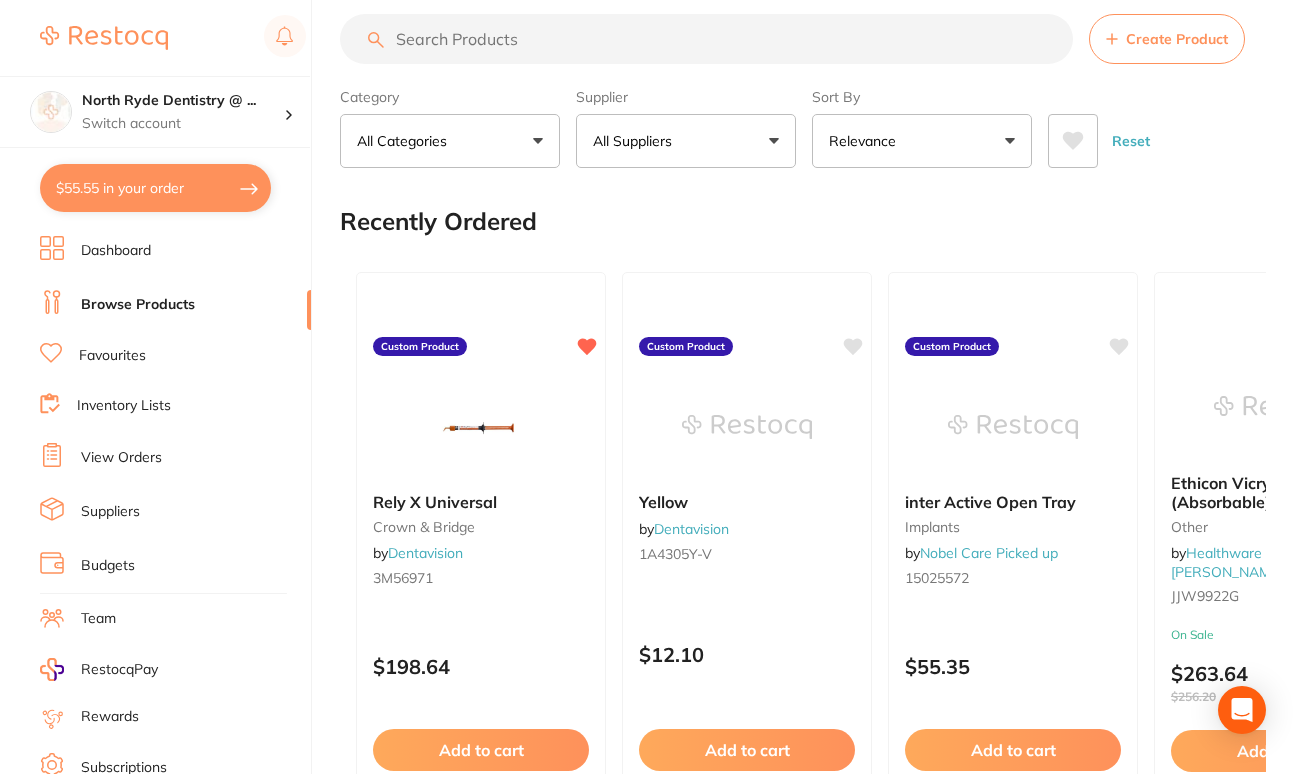 scroll, scrollTop: 0, scrollLeft: 0, axis: both 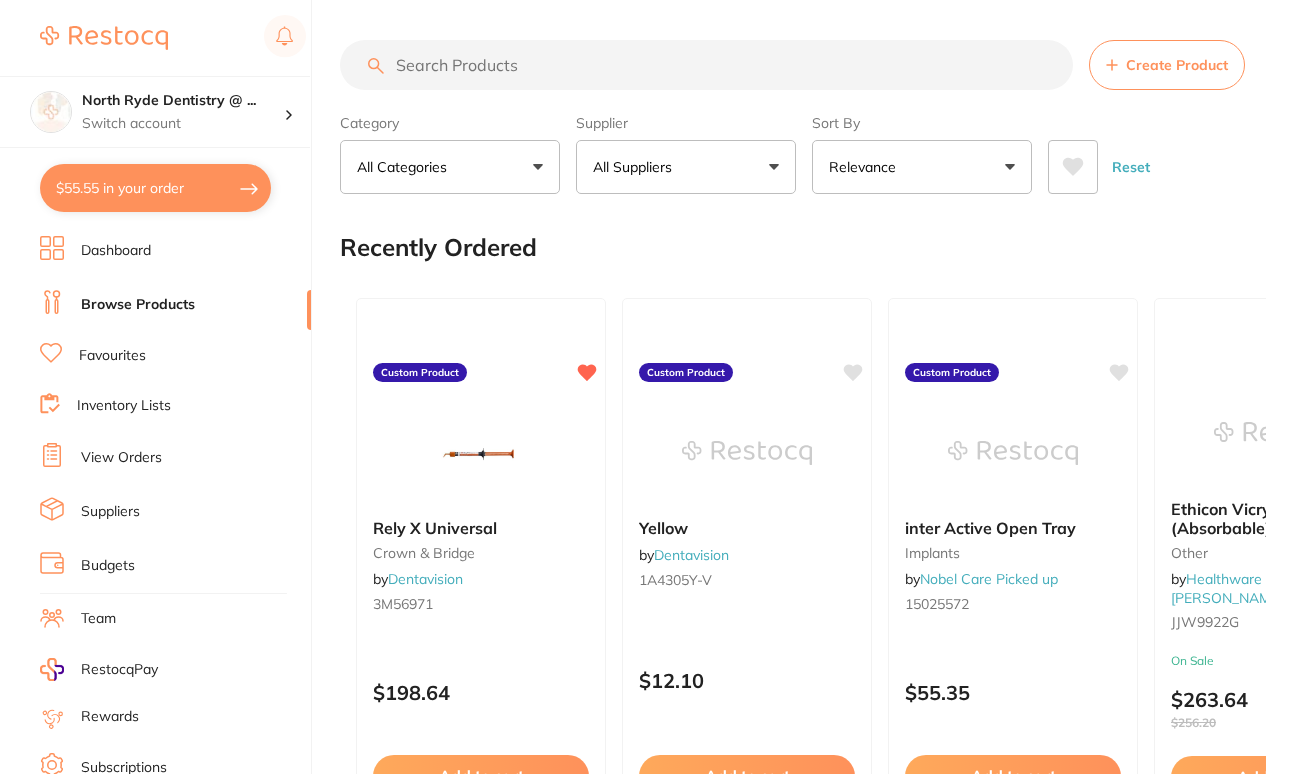 click at bounding box center (706, 65) 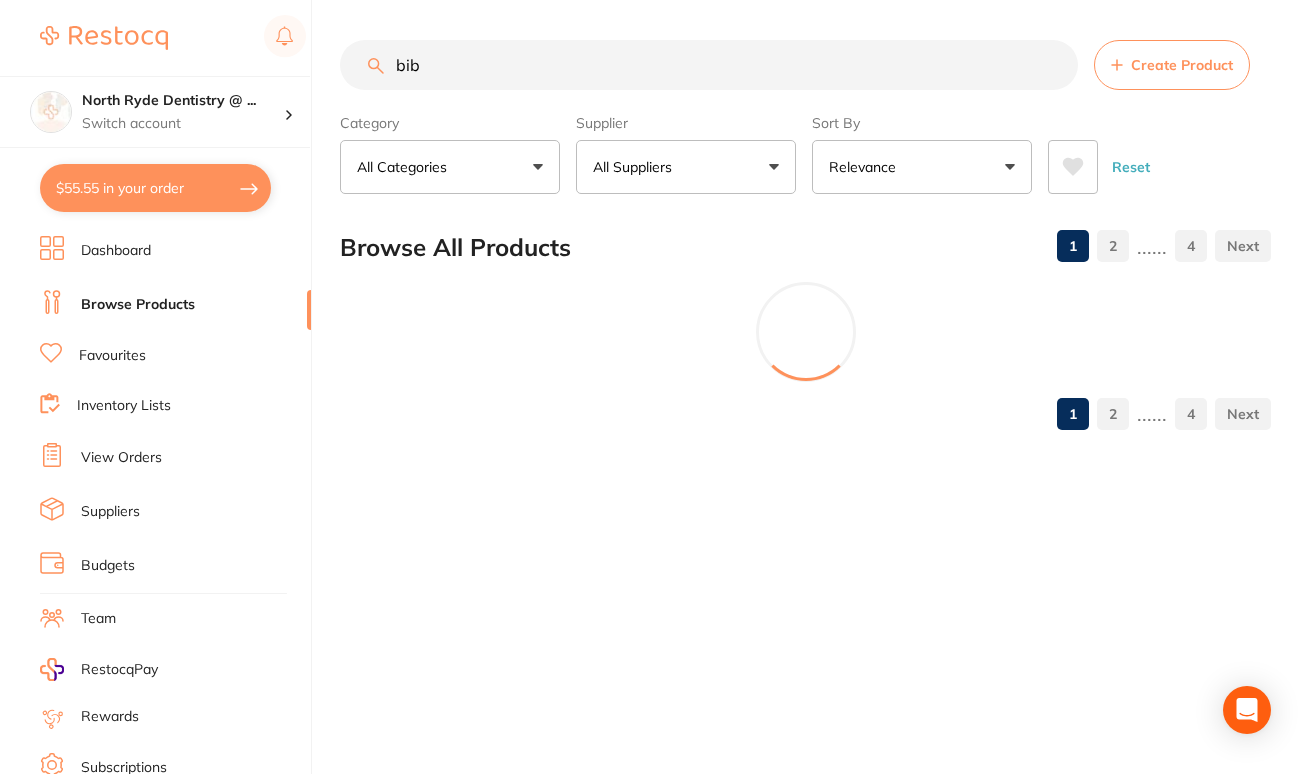 type on "bib" 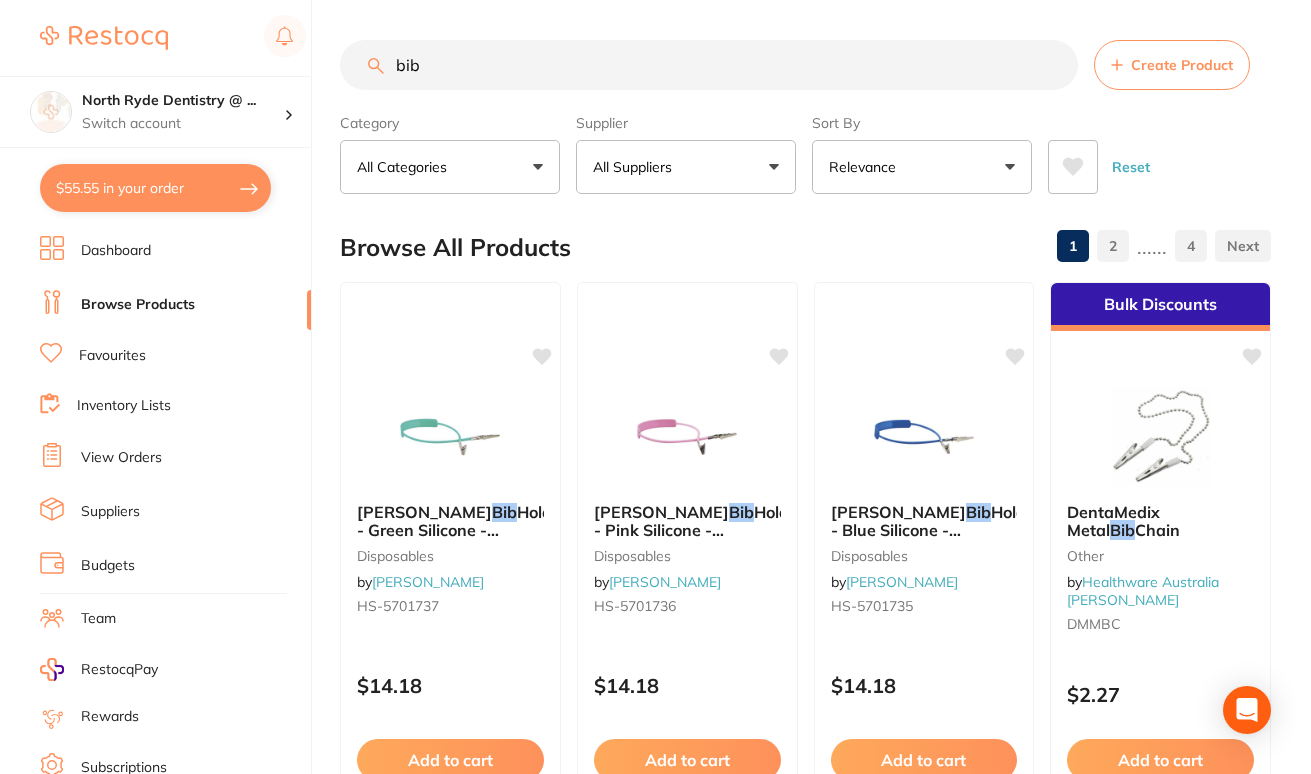 click on "All Suppliers" at bounding box center [636, 167] 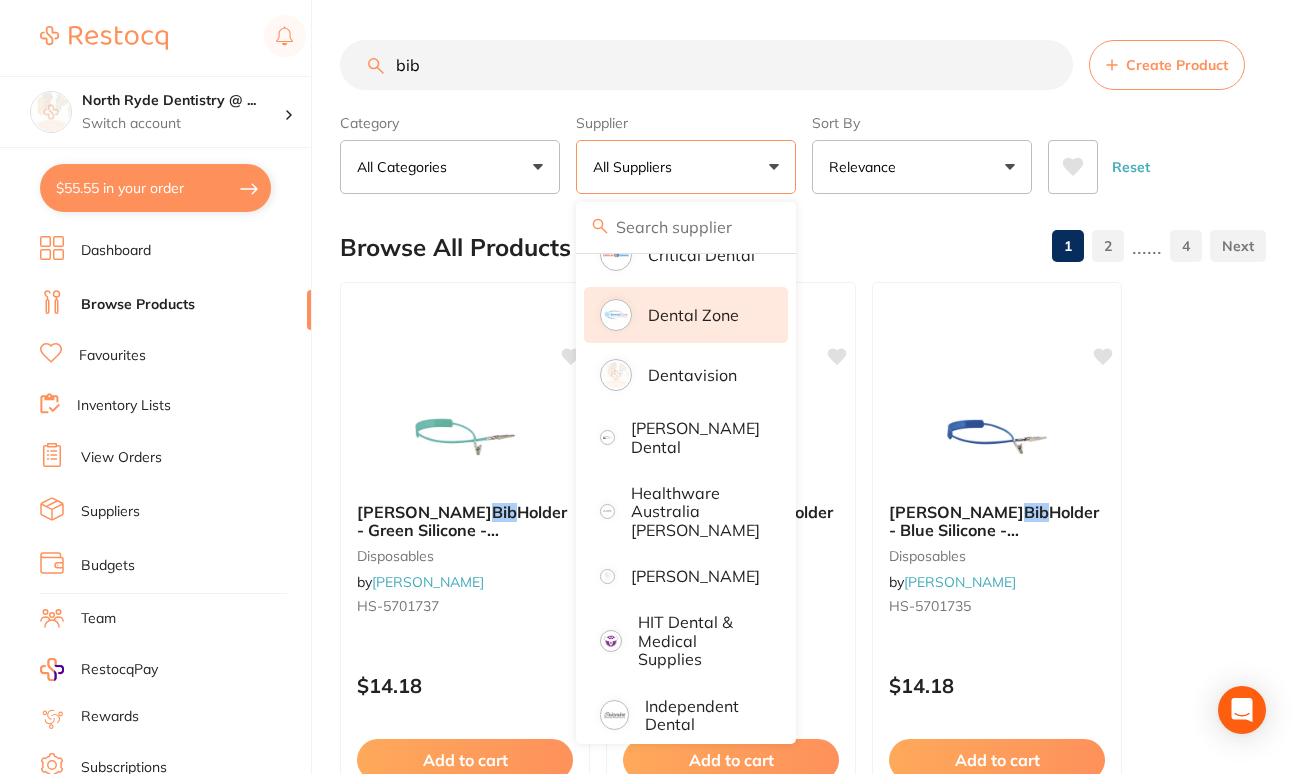 scroll, scrollTop: 500, scrollLeft: 0, axis: vertical 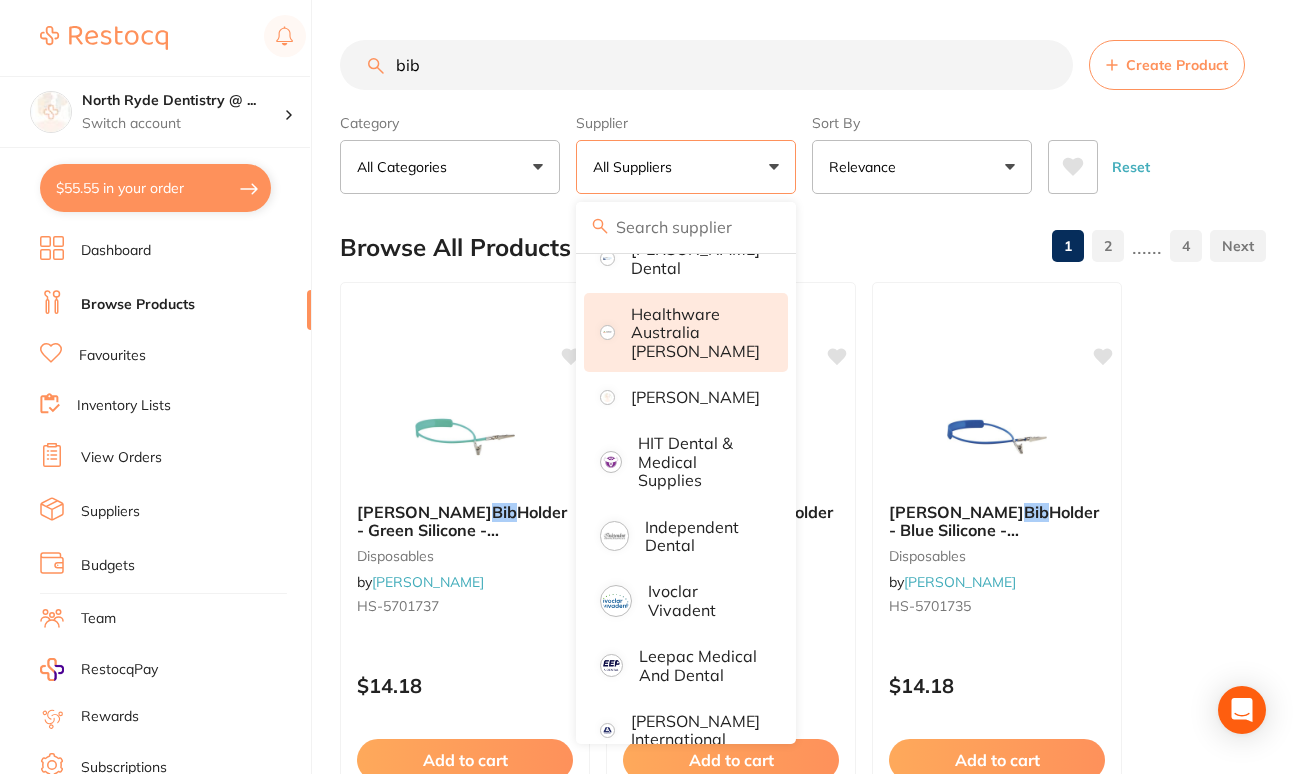 click on "Healthware Australia [PERSON_NAME]" at bounding box center (695, 332) 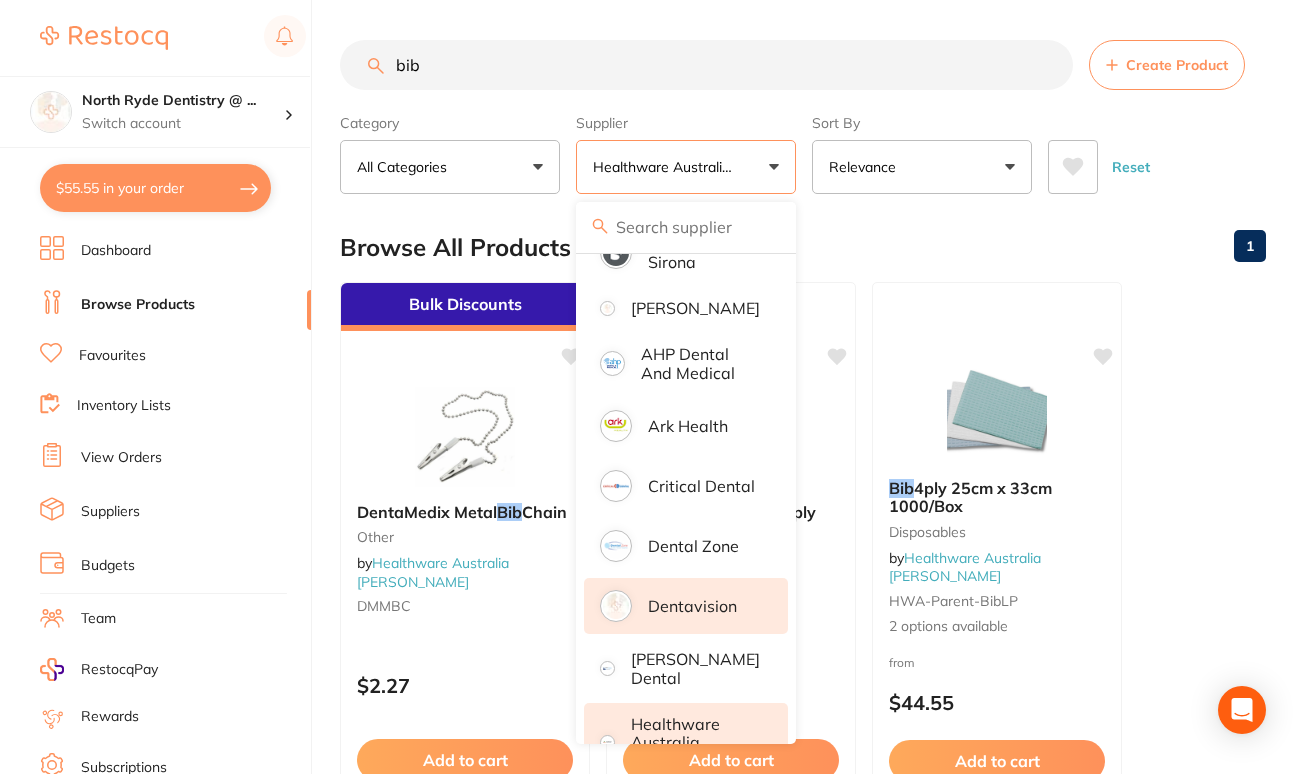 scroll, scrollTop: 0, scrollLeft: 0, axis: both 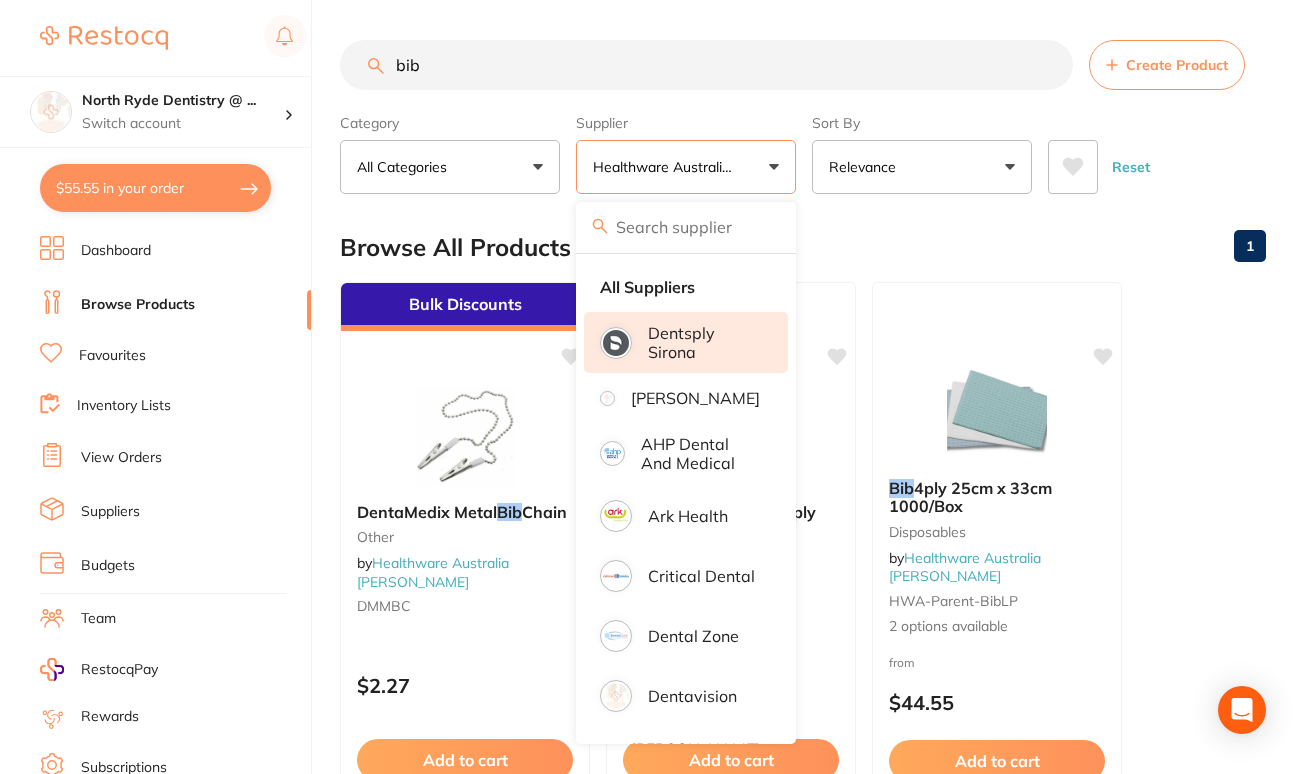 click on "Dentsply Sirona" at bounding box center (704, 342) 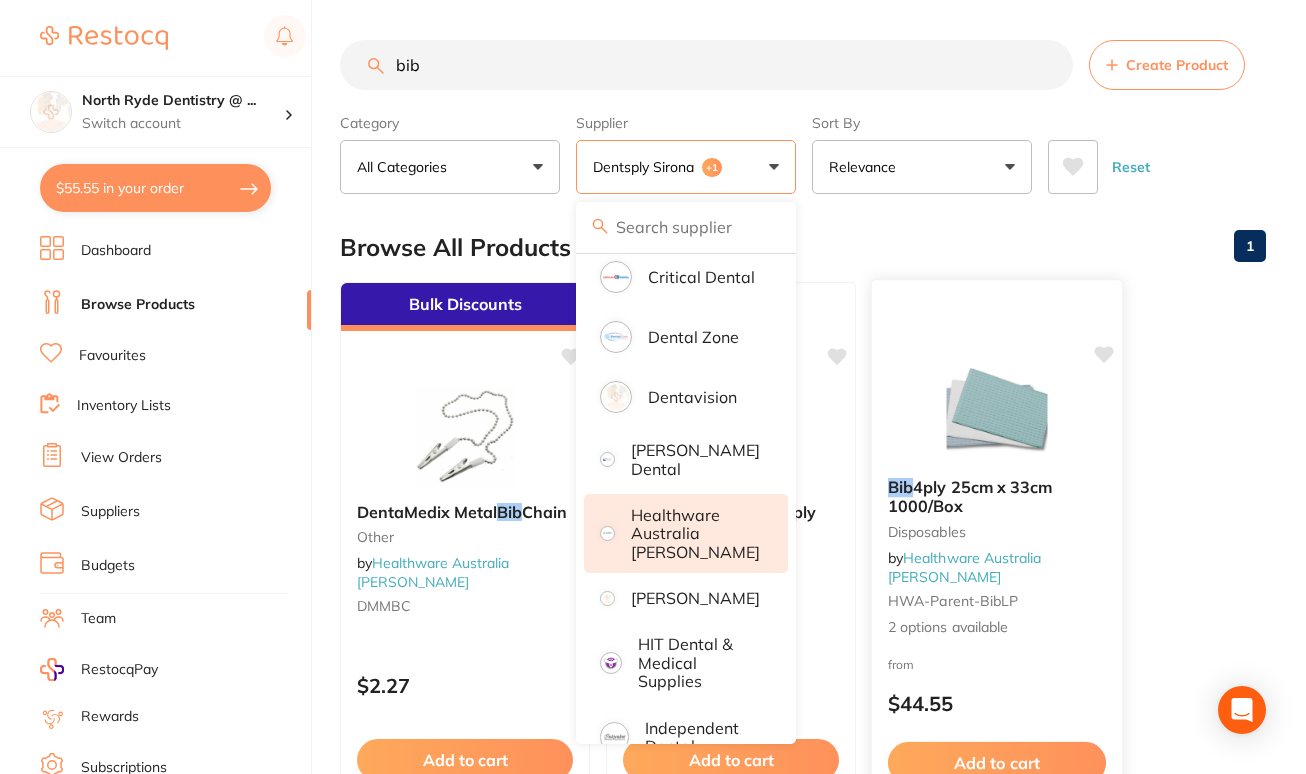 scroll, scrollTop: 300, scrollLeft: 0, axis: vertical 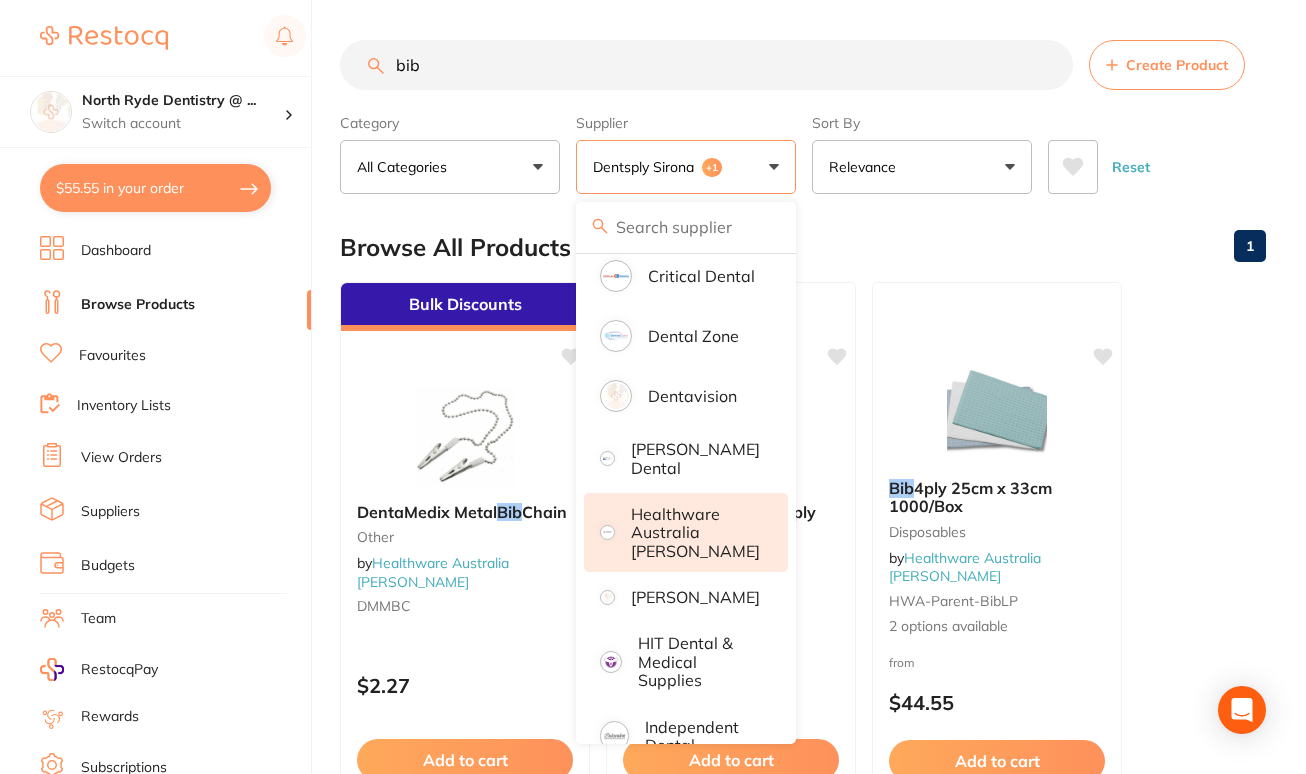click on "Bulk Discounts DentaMedix Metal  Bib  Chain   other by  Healthware Australia [PERSON_NAME] DMMBC $2.27 Add to cart Save to list Cello Naps Dental  Bib  4ply 20cm x 28cm 2000/Carton   other by  Healthware Australia [PERSON_NAME] CELADNWL4 $135.45 Add to cart Save to list Bib  4ply 25cm x 33cm 1000/Box   Disposables by  Healthware Australia [PERSON_NAME]-parent-bibLP   2 options available   from $44.55 Add to cart Save to list Bulk Discounts DentaMedix Dental  Bib  3 ply 33cm x 45cm 500/Carton   other by  Healthware Australia [PERSON_NAME]-parent-DMbib   4 options available   $20.82 Add to cart Save to list Bulk Discounts DentaMedix  Bib  Holder Autoclavable Silicon - 1/pack   other by  Healthware Australia Ridley DMBH $4.45 Add to cart Save to list Metal  Bib  Chain   Miscellaneous by  Healthware Australia [PERSON_NAME] LPBC $2.64 Add to cart Save to list Bulk Discounts DentaMedix 3 Ply  Bib /Tray Cover White 31cm x 21.5cm 1200/Carton   Disposables by  Healthware Australia [PERSON_NAME] DMBTC $42.73 Add to cart Save to list Medicom Rainbow" at bounding box center [803, 1456] 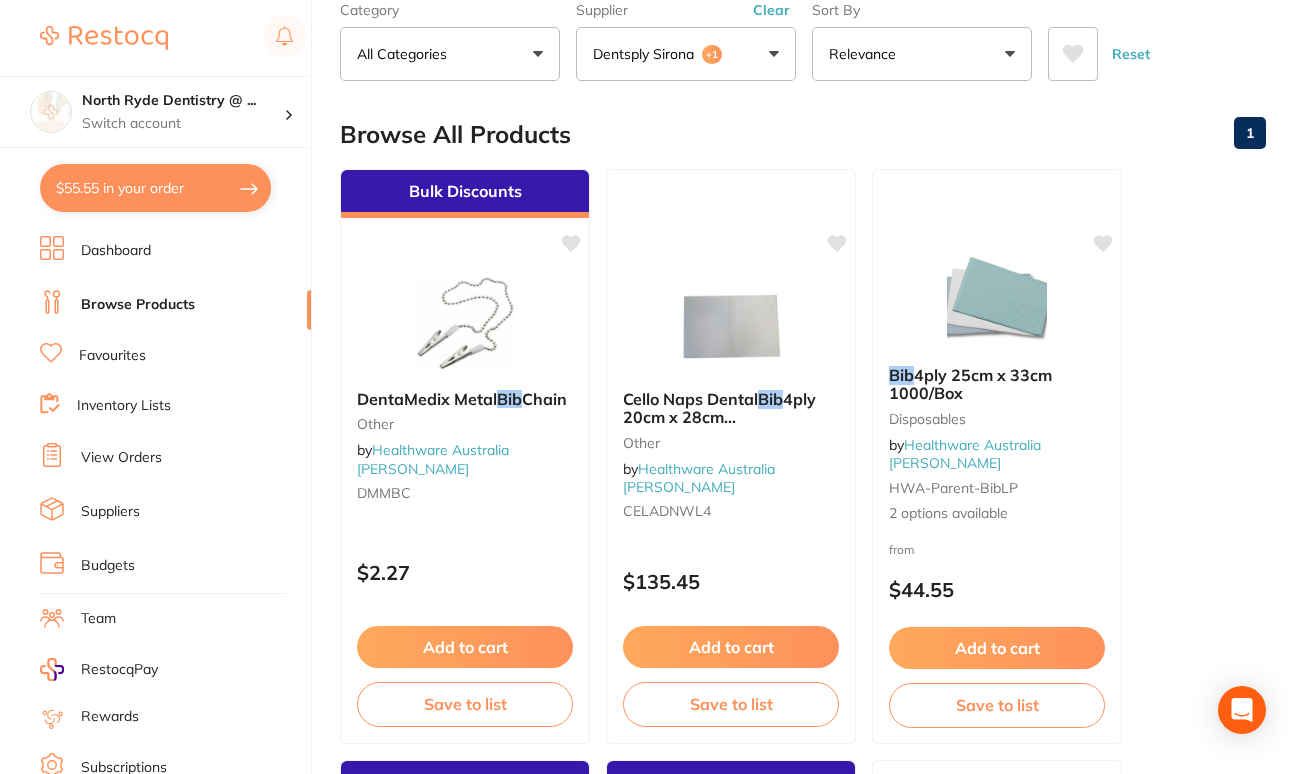 scroll, scrollTop: 100, scrollLeft: 0, axis: vertical 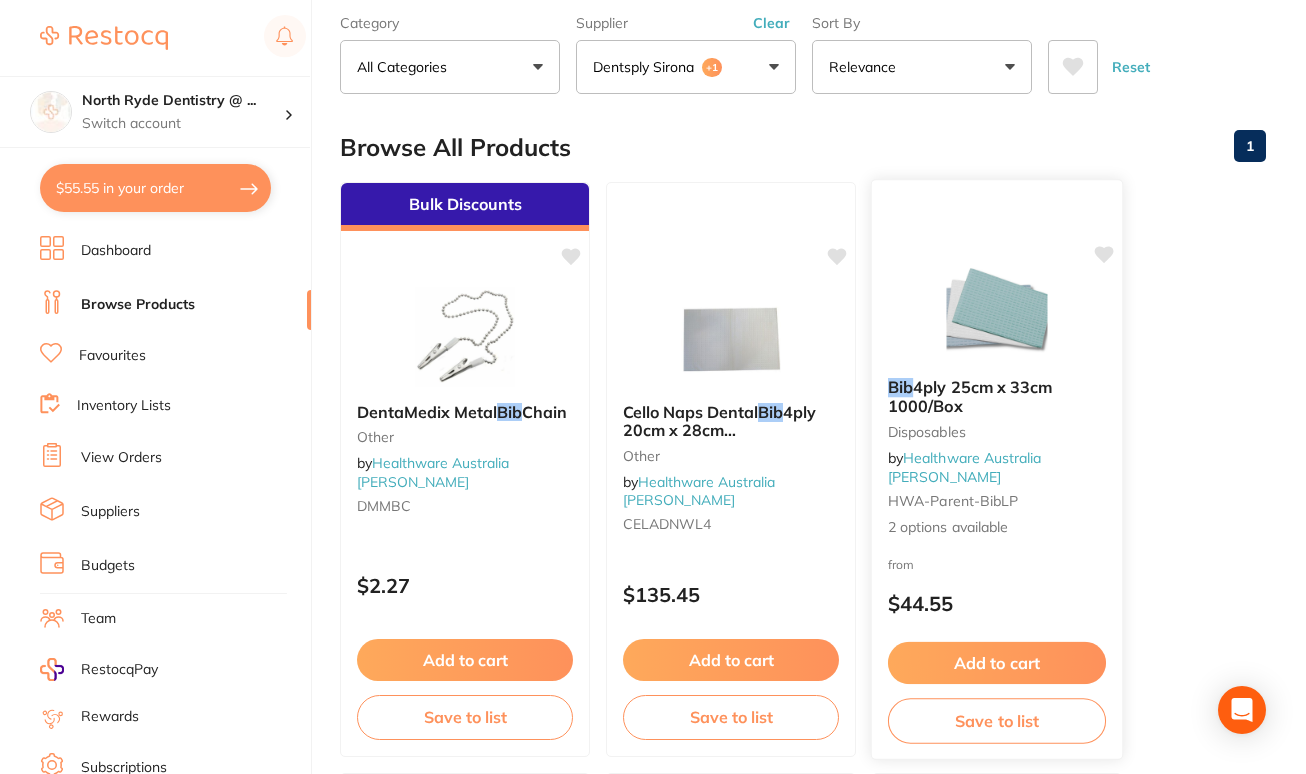 click on "$44.55" at bounding box center (997, 603) 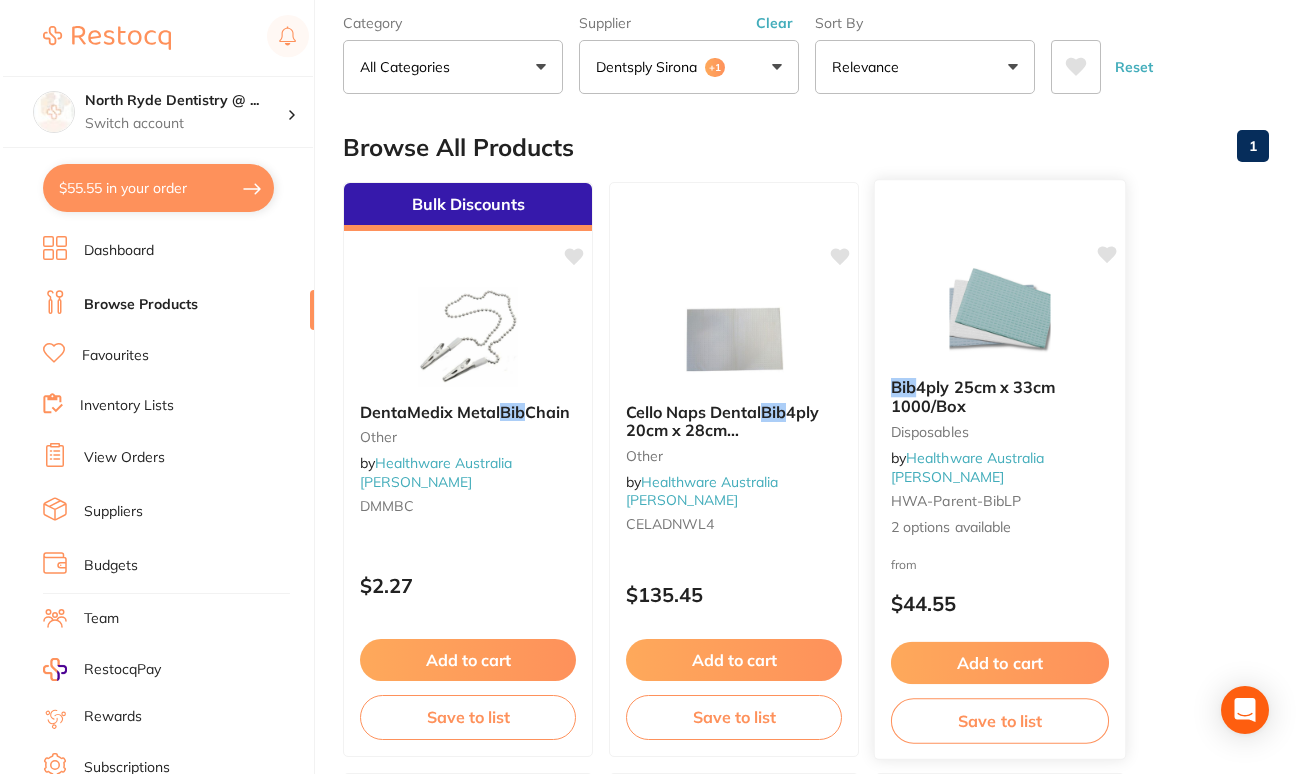 scroll, scrollTop: 0, scrollLeft: 0, axis: both 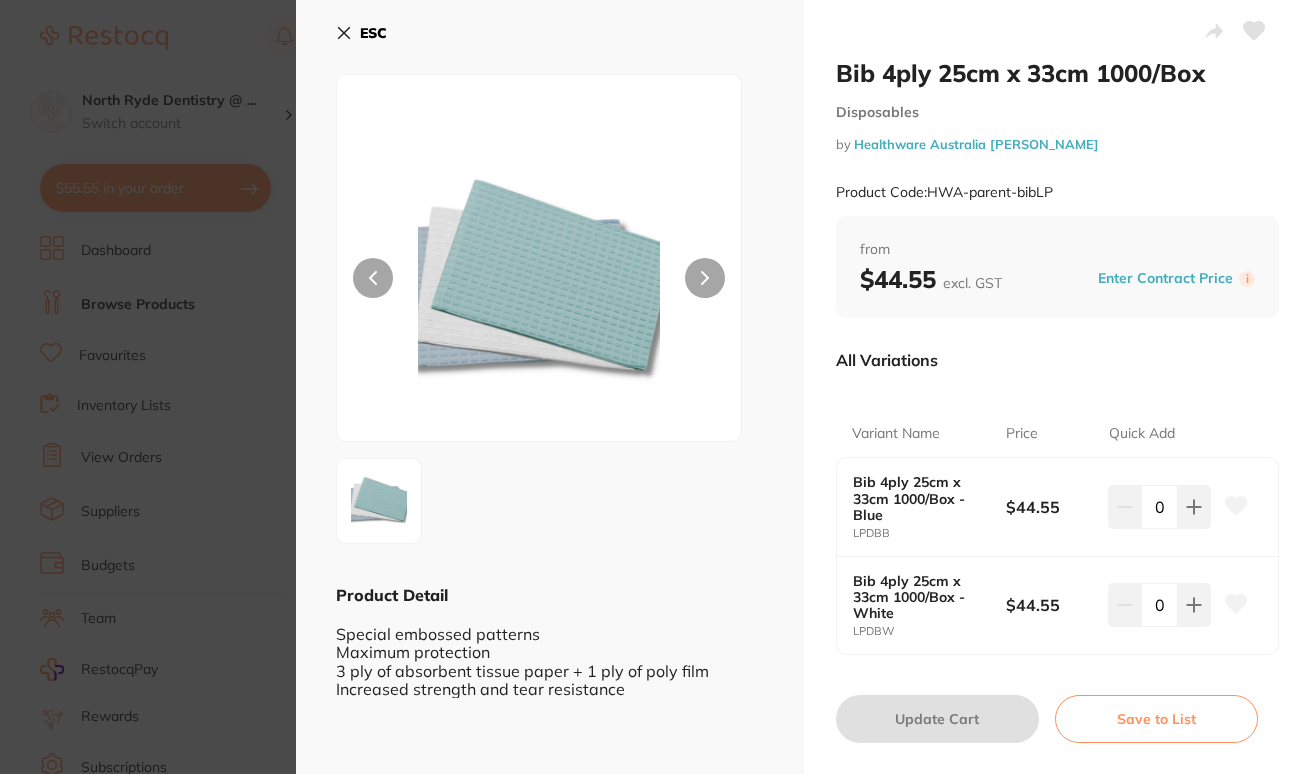 click at bounding box center (705, 278) 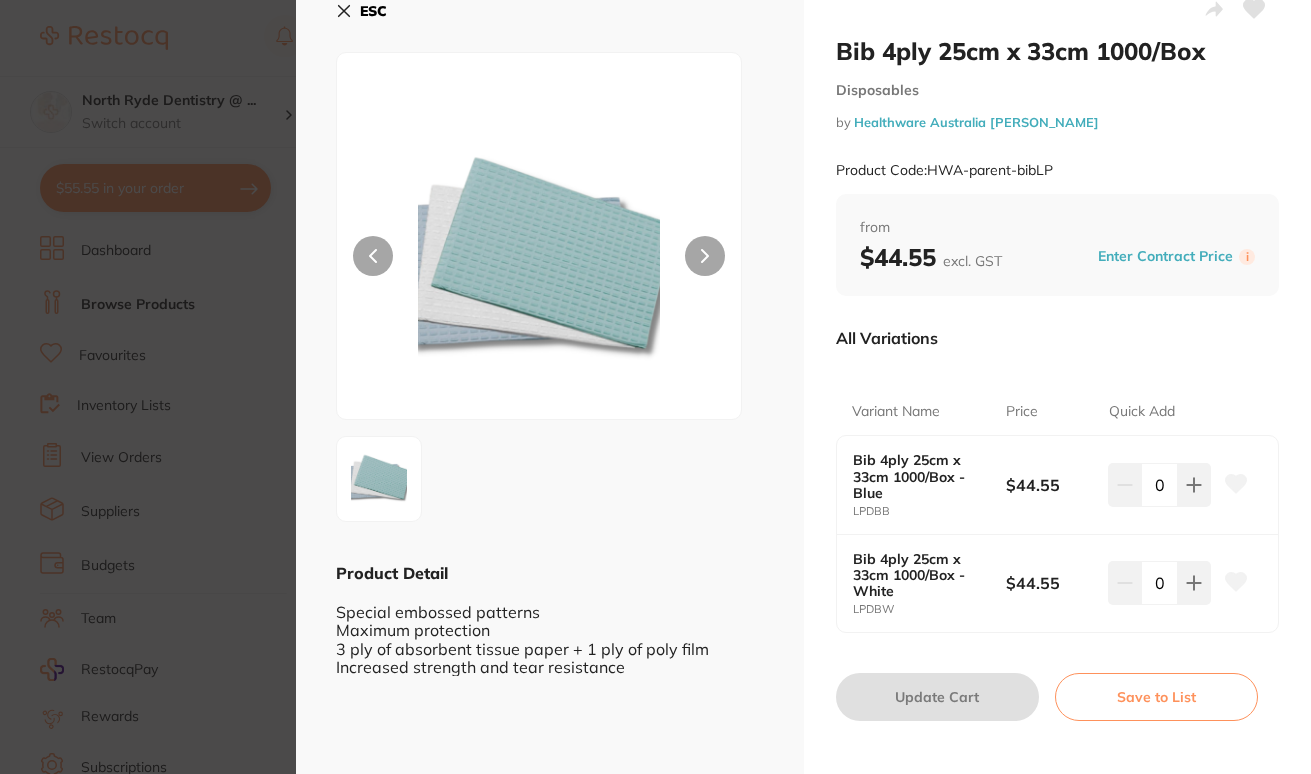 scroll, scrollTop: 0, scrollLeft: 0, axis: both 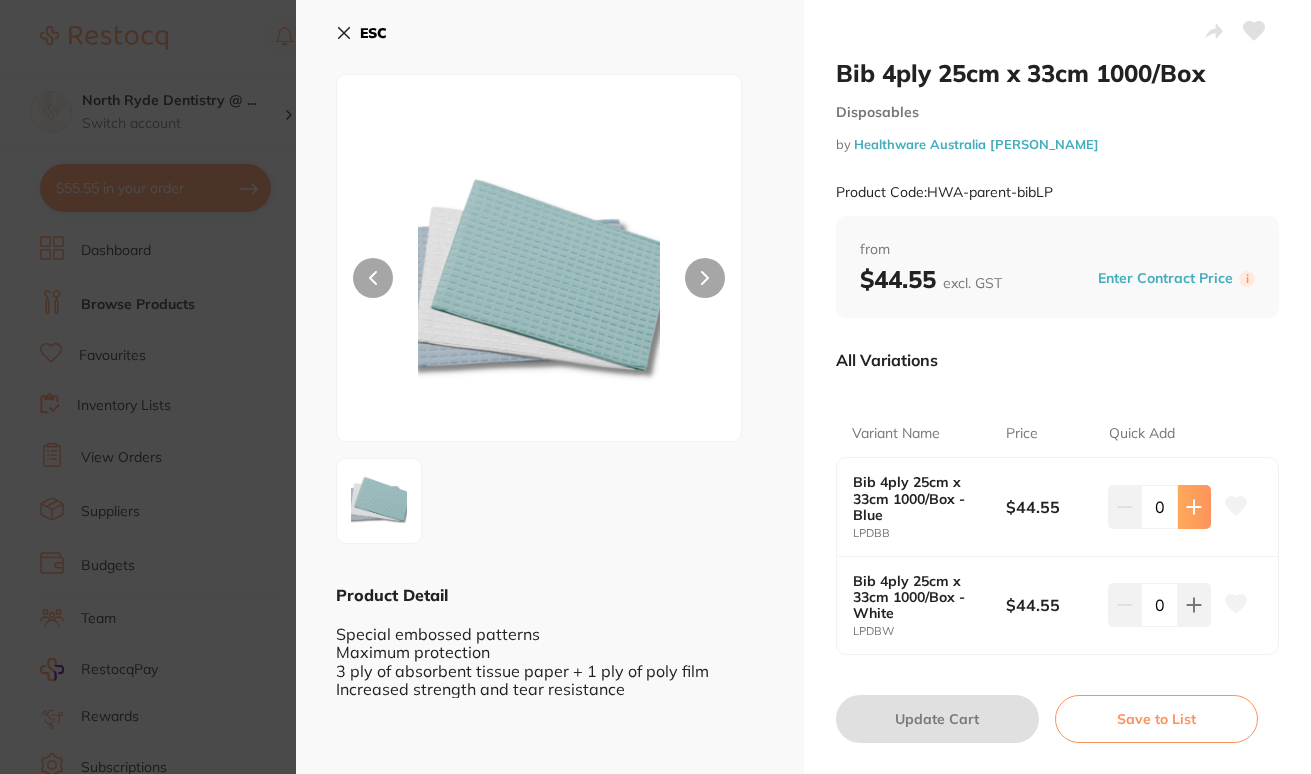 click 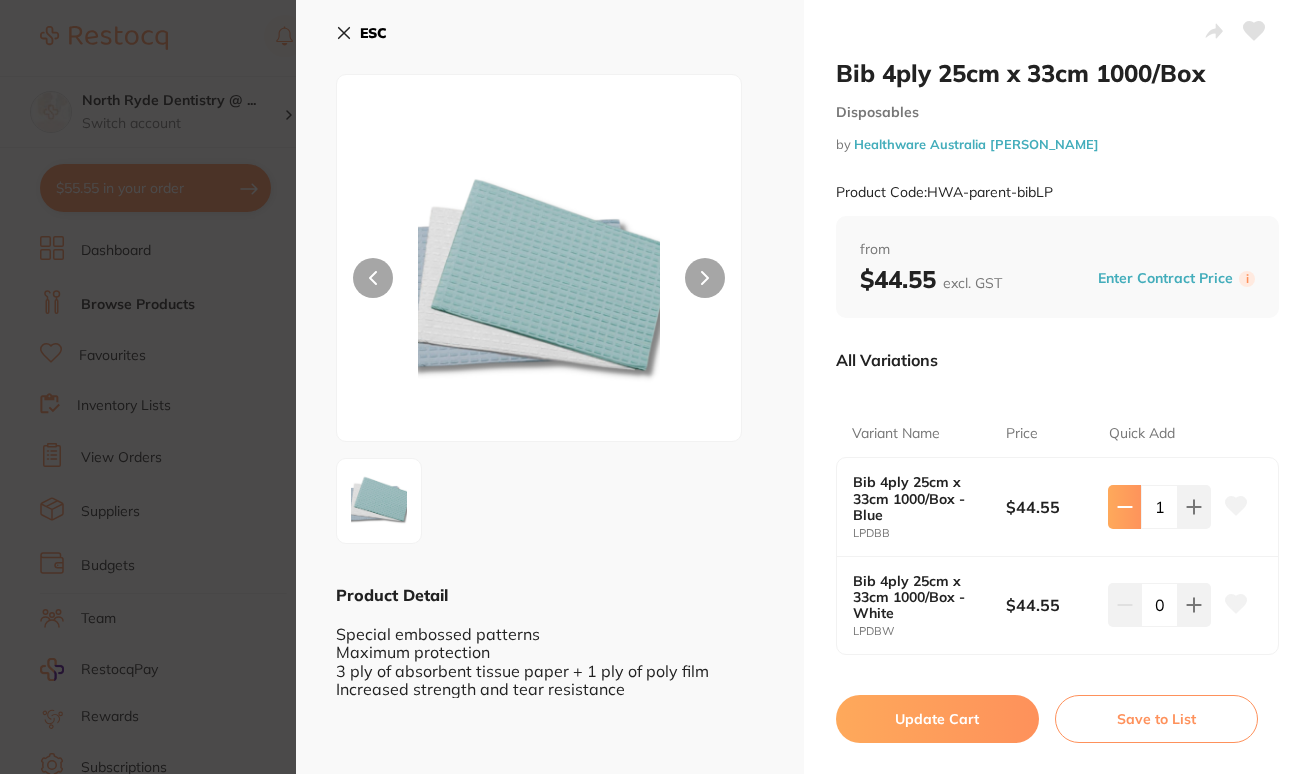click at bounding box center [1124, 507] 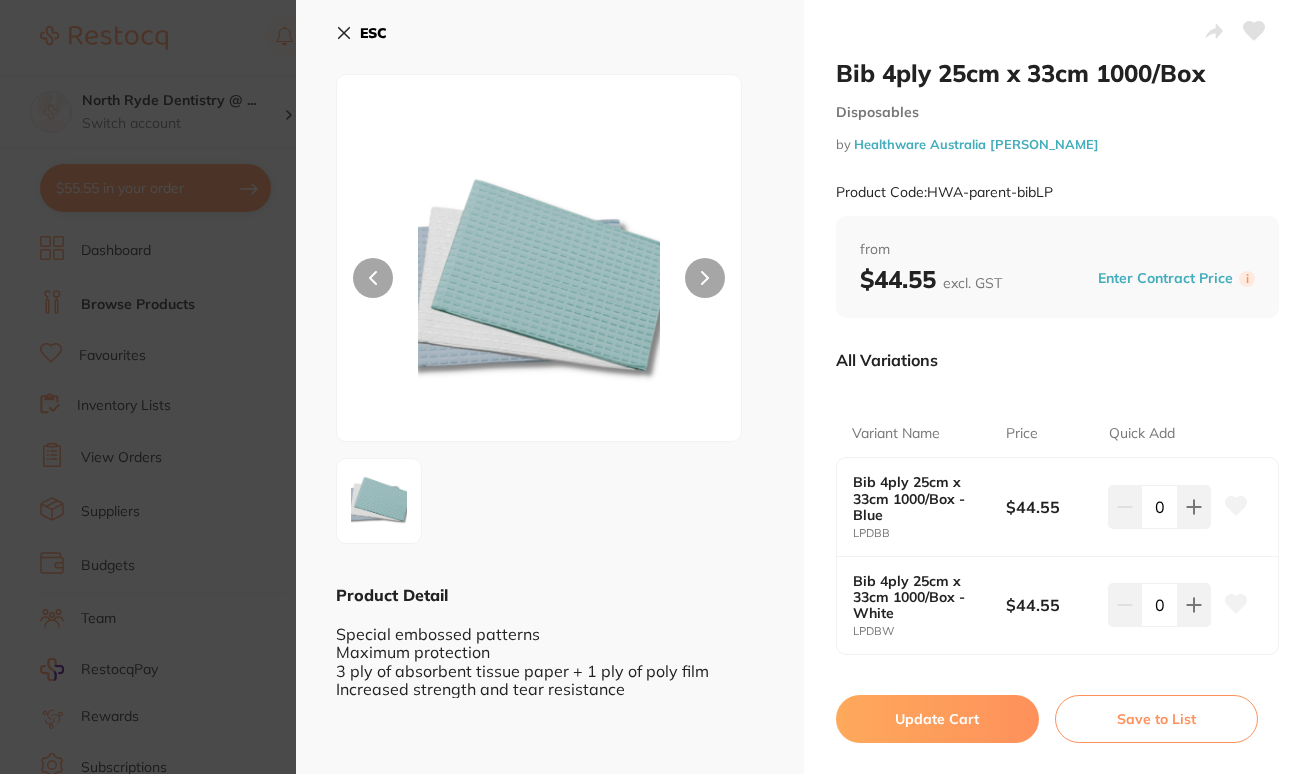 click on "Bib 4ply 25cm x 33cm 1000/Box Disposables by   Healthware Australia [PERSON_NAME] Product Code:  HWA-parent-bibLP ESC         Product Detail
Special embossed patterns
Maximum protection
3 ply of absorbent tissue paper + 1 ply of poly film
Increased strength and tear resistance
Bib 4ply 25cm x 33cm 1000/Box Disposables by   Healthware Australia [PERSON_NAME] Product Code:  HWA-parent-bibLP from $44.55     excl. GST Enter Contract Price i All Variations Variant   Name Price Quick Add Bib 4ply 25cm x 33cm 1000/Box - Blue LPDBB $44.55     0         Bib 4ply 25cm x 33cm 1000/Box - White LPDBW $44.55     0         Update Cart Save to List All Variations Reset Options Price Bib 4ply 25cm x 33cm 1000/Box - Blue LPDBB $44.55     0         Bib 4ply 25cm x 33cm 1000/Box - White LPDBW $44.55     0         You May Also Like Bib 4ply 25cm x 33cm 1000/Box - White   Disposables by  Healthware Australia [PERSON_NAME] LPDBW $44.55 Add to cart Save to list Bib 4ply 25cm x 33cm 1000/Box - Blue   Disposables by  Healthware Australia [PERSON_NAME]" at bounding box center [655, 387] 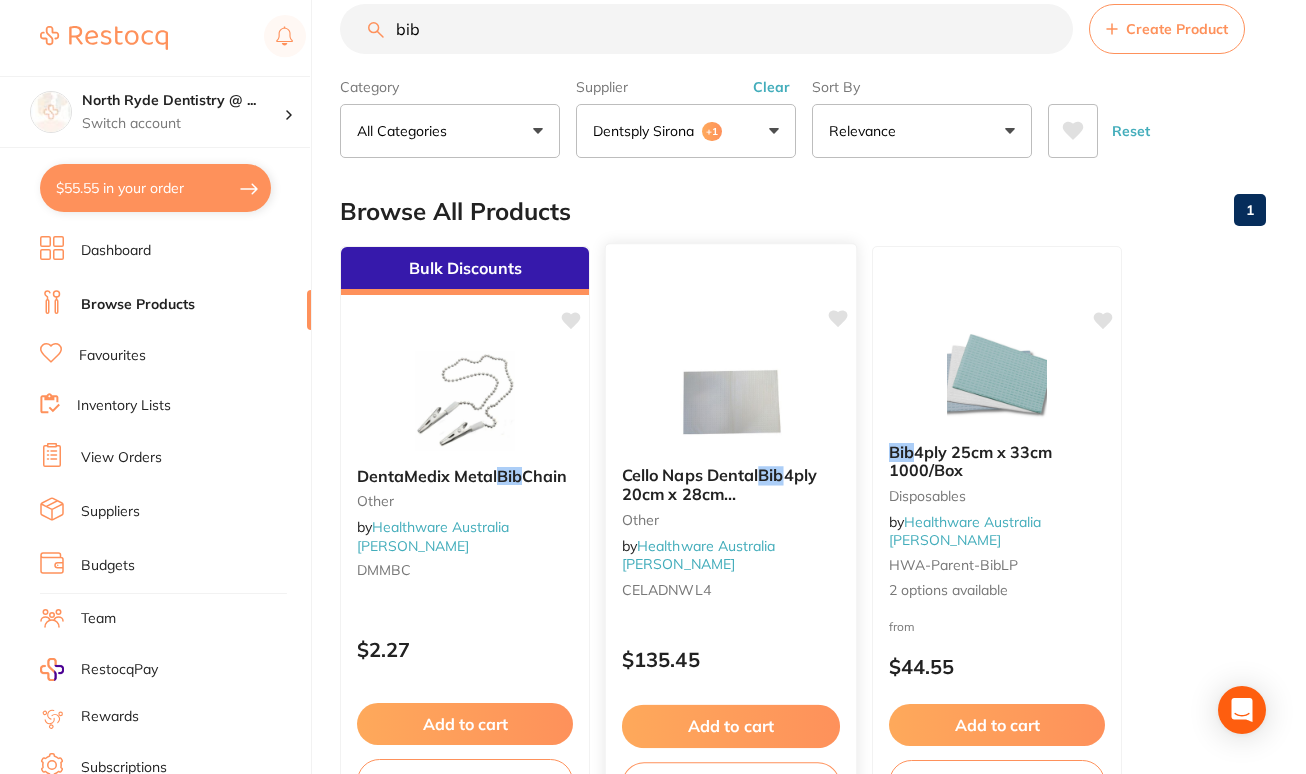 scroll, scrollTop: 0, scrollLeft: 0, axis: both 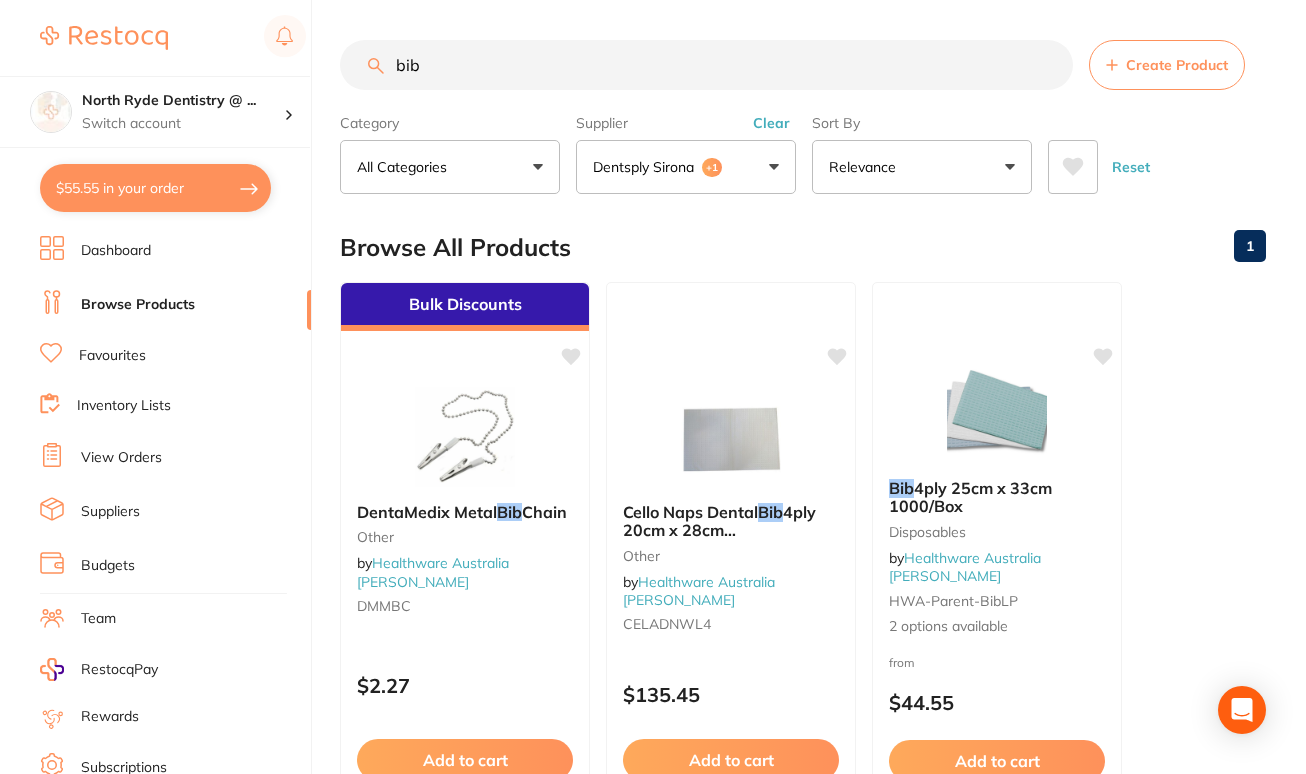 click on "bib" at bounding box center (706, 65) 